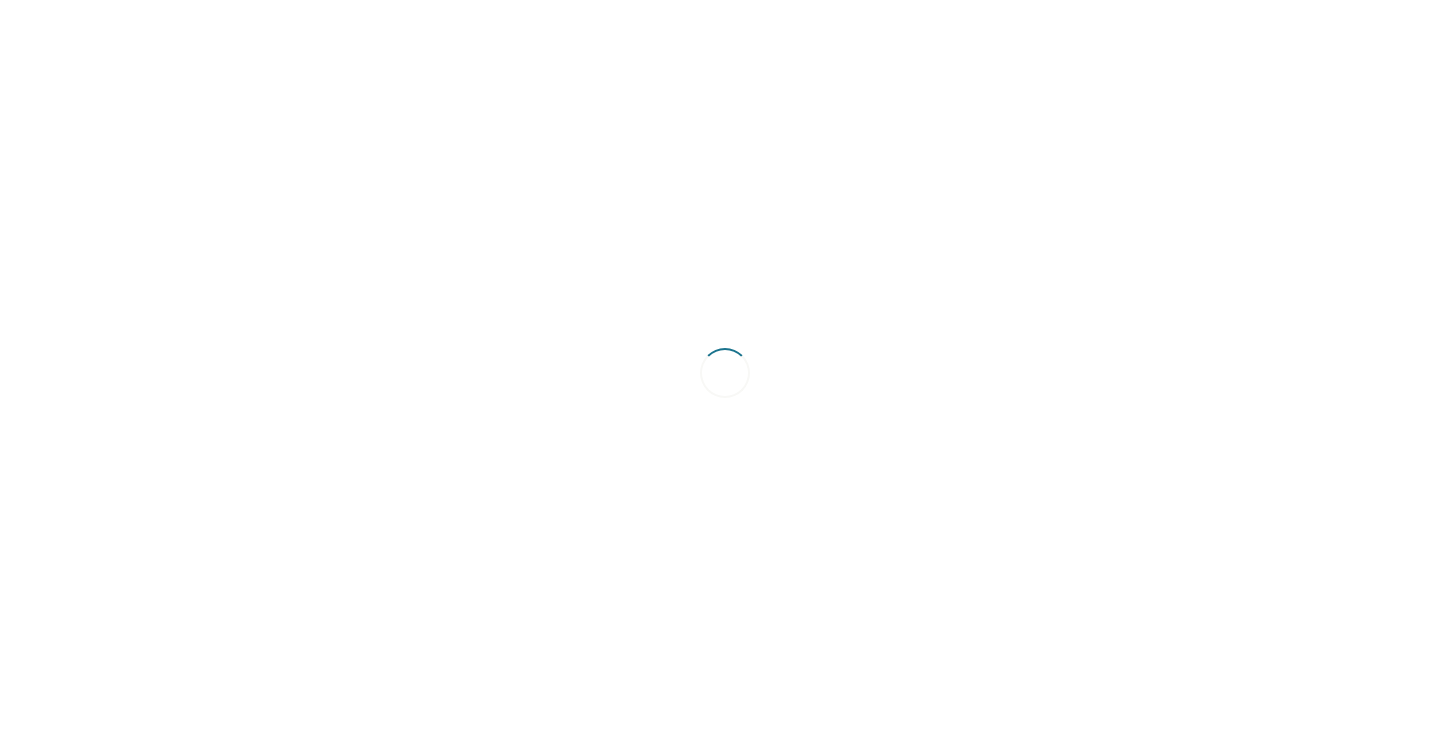 scroll, scrollTop: 0, scrollLeft: 0, axis: both 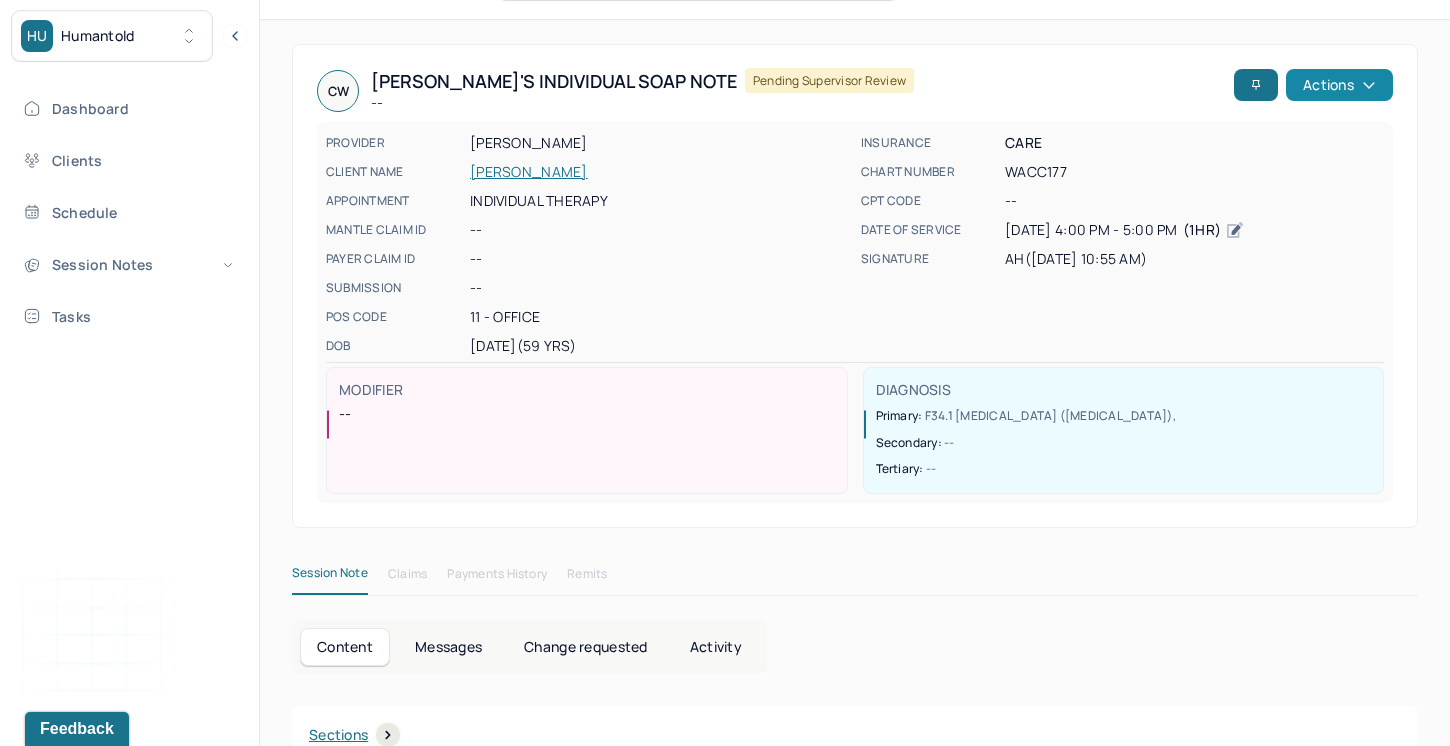click on "Actions" at bounding box center [1339, 85] 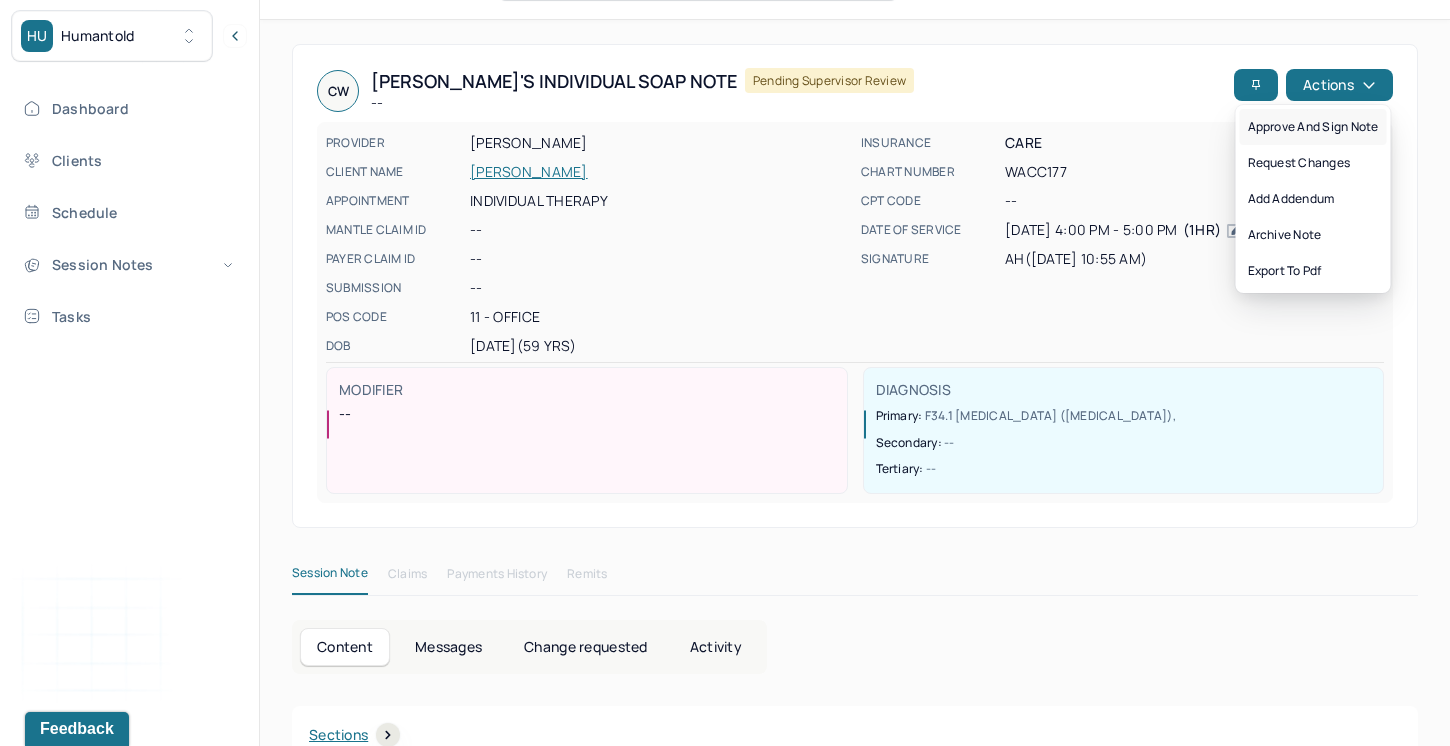 click on "Approve and sign note" at bounding box center (1313, 127) 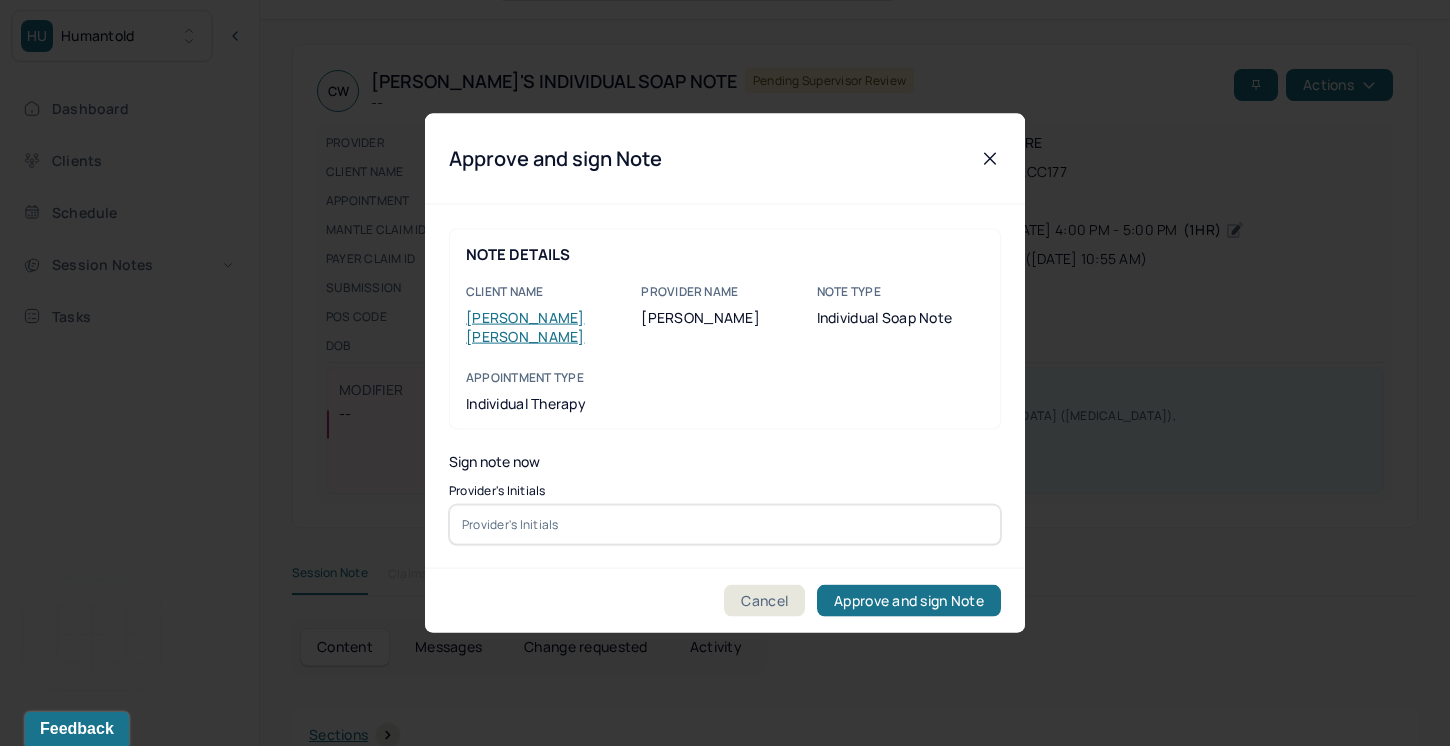 click at bounding box center (725, 524) 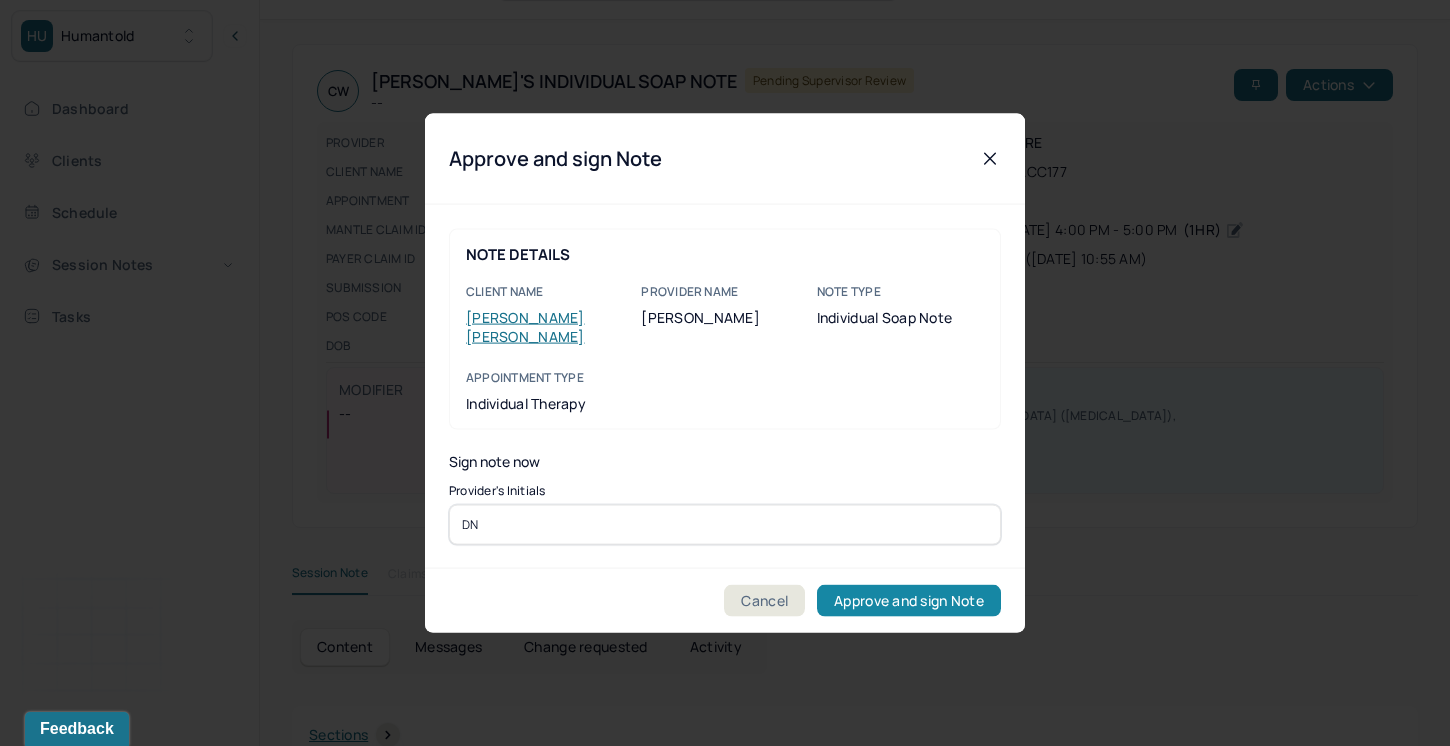 type on "DN" 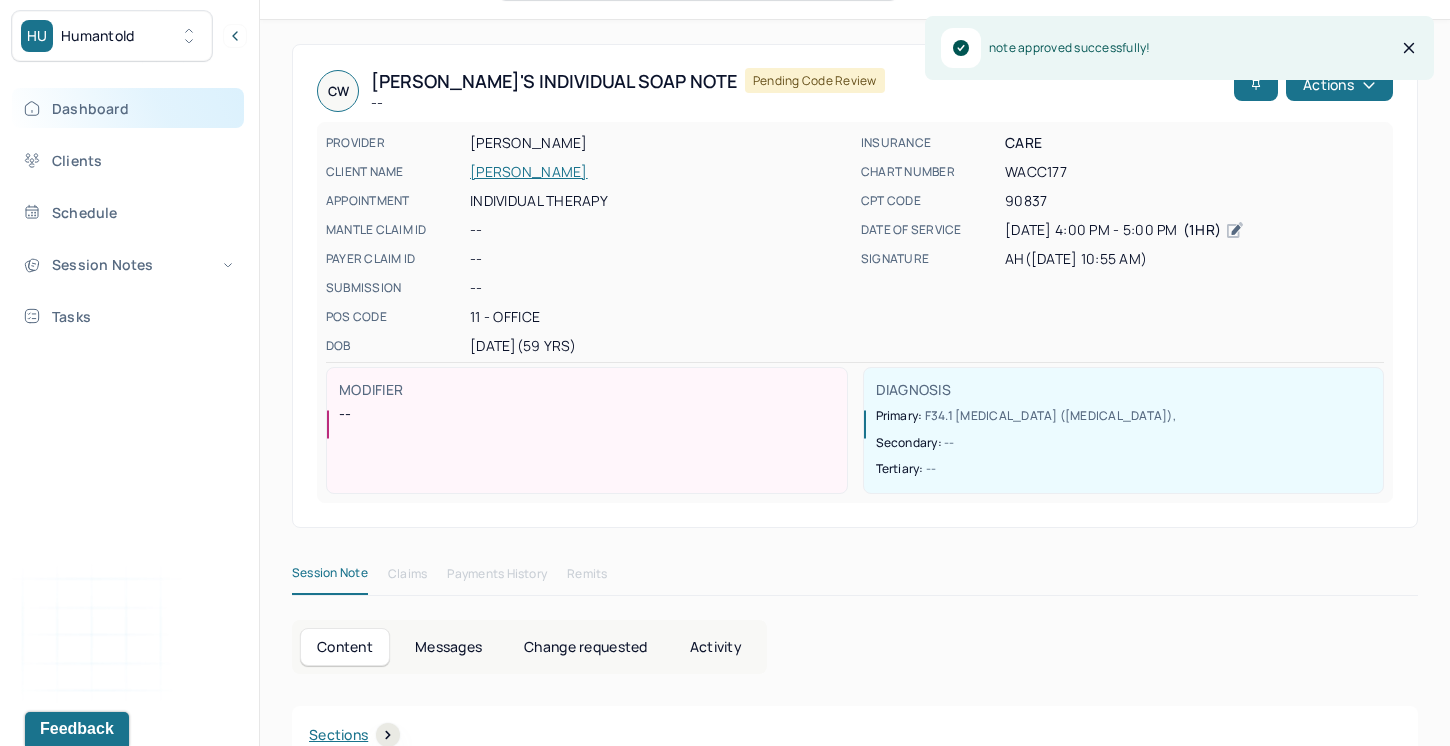 click on "Dashboard" at bounding box center (128, 108) 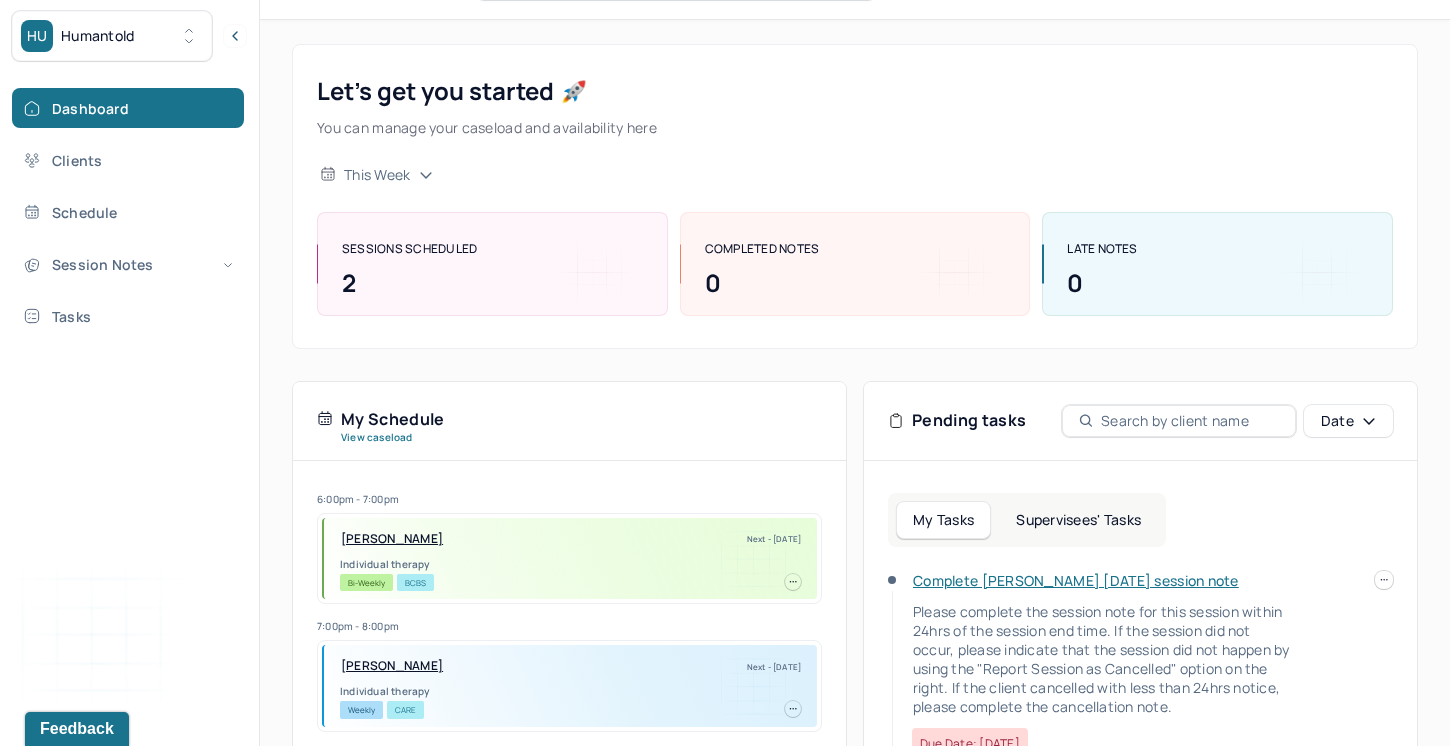scroll, scrollTop: 103, scrollLeft: 0, axis: vertical 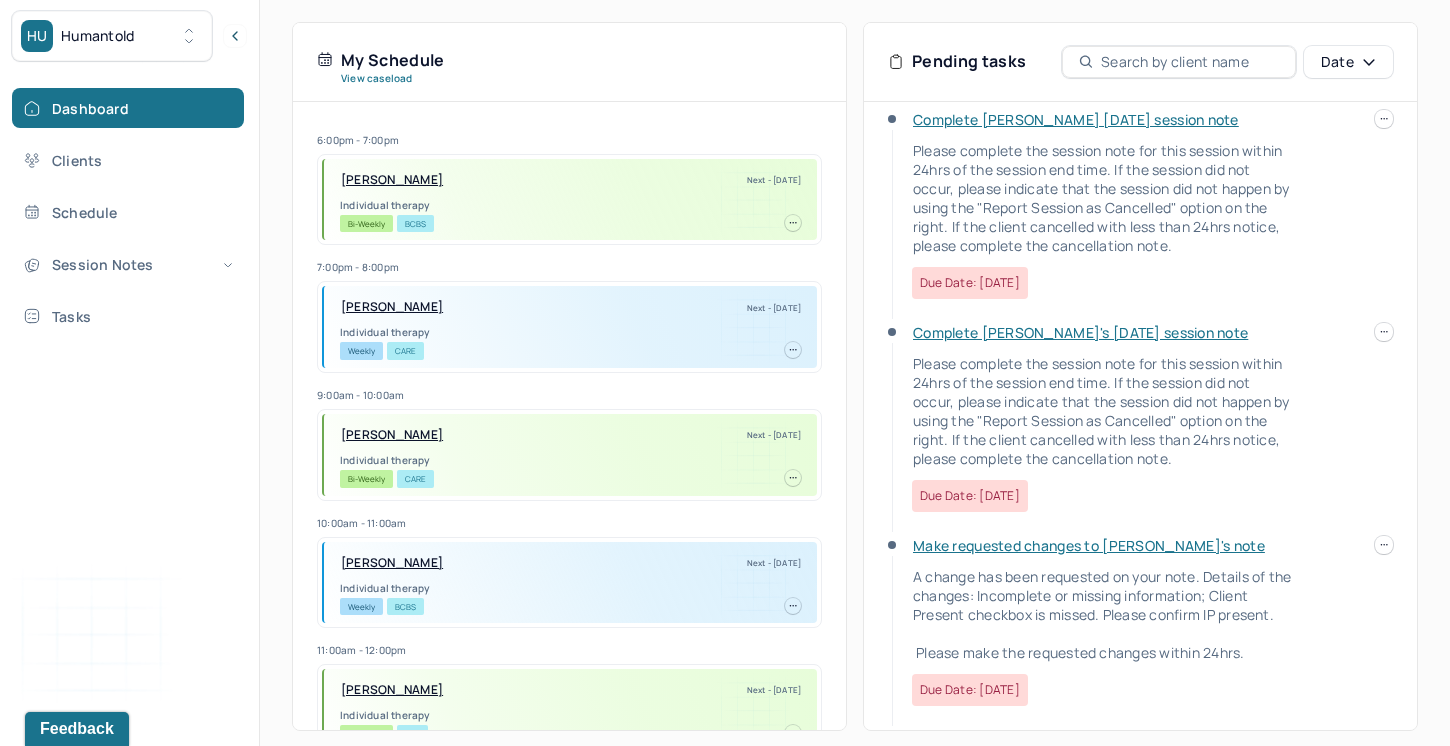 click on "Make requested changes to [PERSON_NAME]'s note A change has been requested on your note. Details of the changes: Incomplete or missing information; Client Present checkbox is missed. Please confirm IP present.
Please make the requested changes within 24hrs. Due date: [DATE]" at bounding box center (1090, 621) 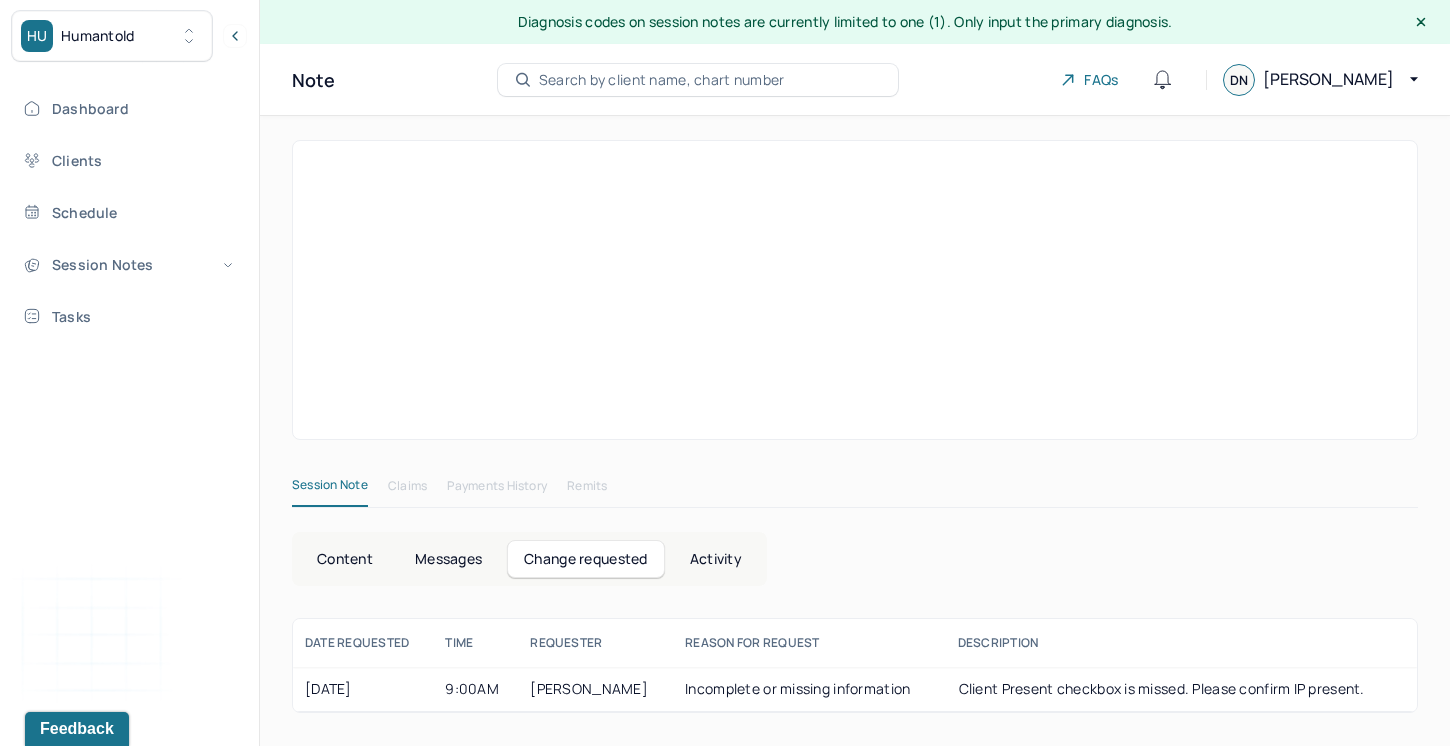 scroll, scrollTop: 0, scrollLeft: 0, axis: both 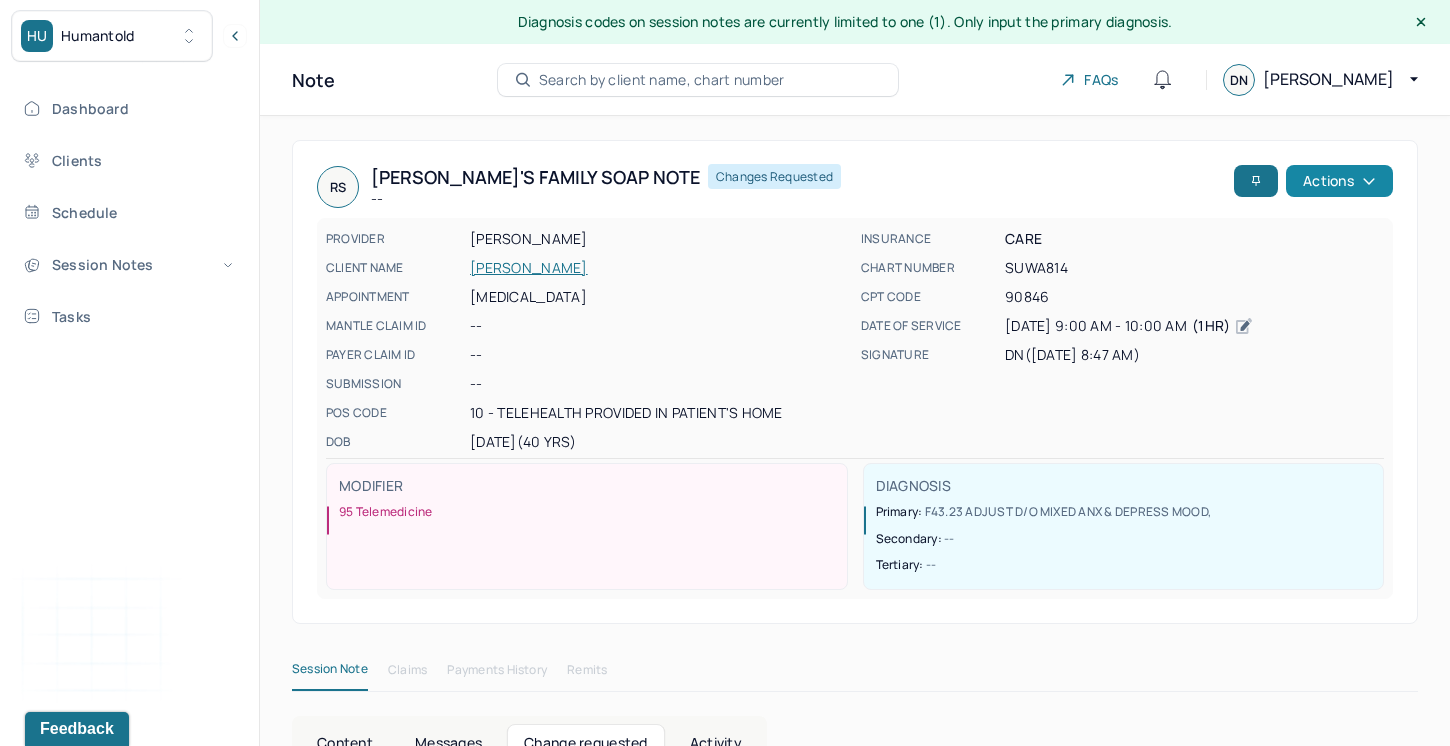 click on "Actions" at bounding box center [1339, 181] 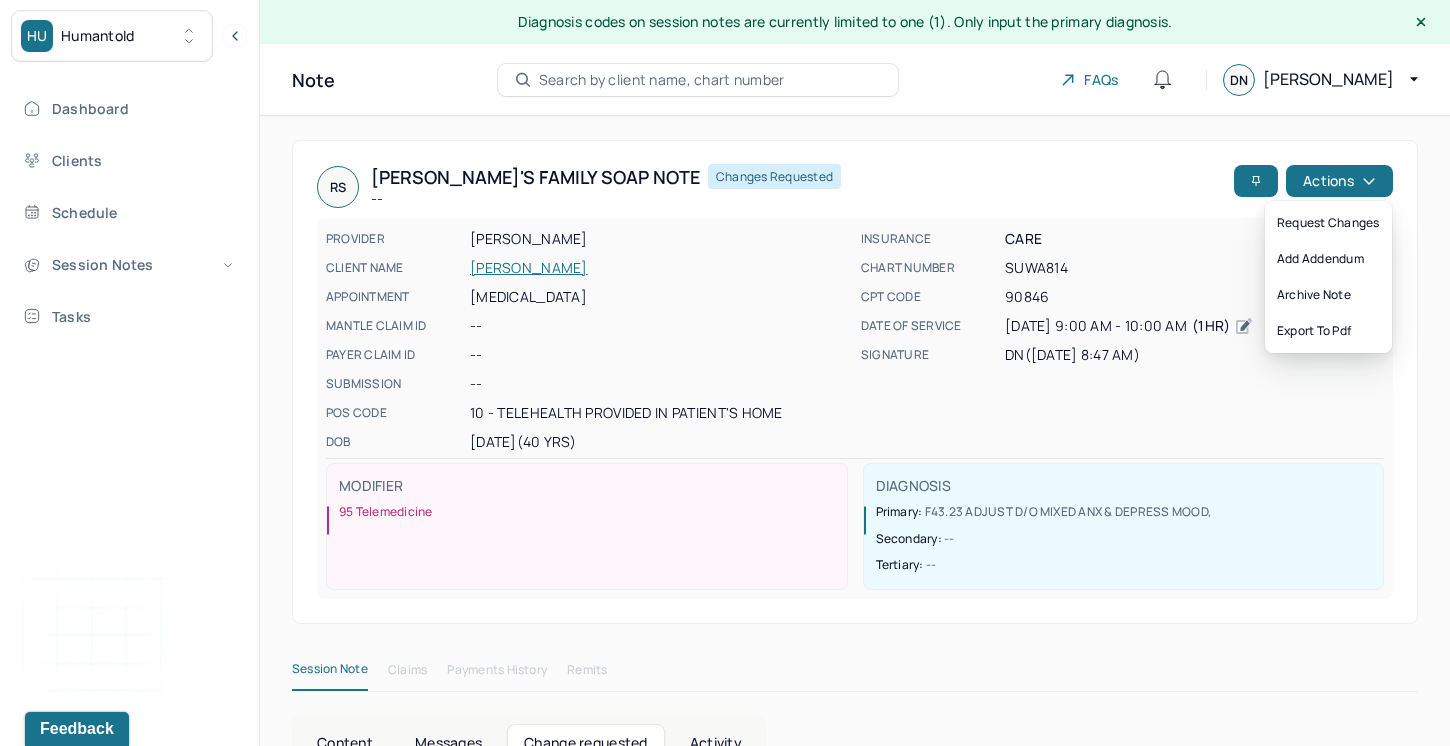 click on "INSURANCE CARE" at bounding box center (1122, 239) 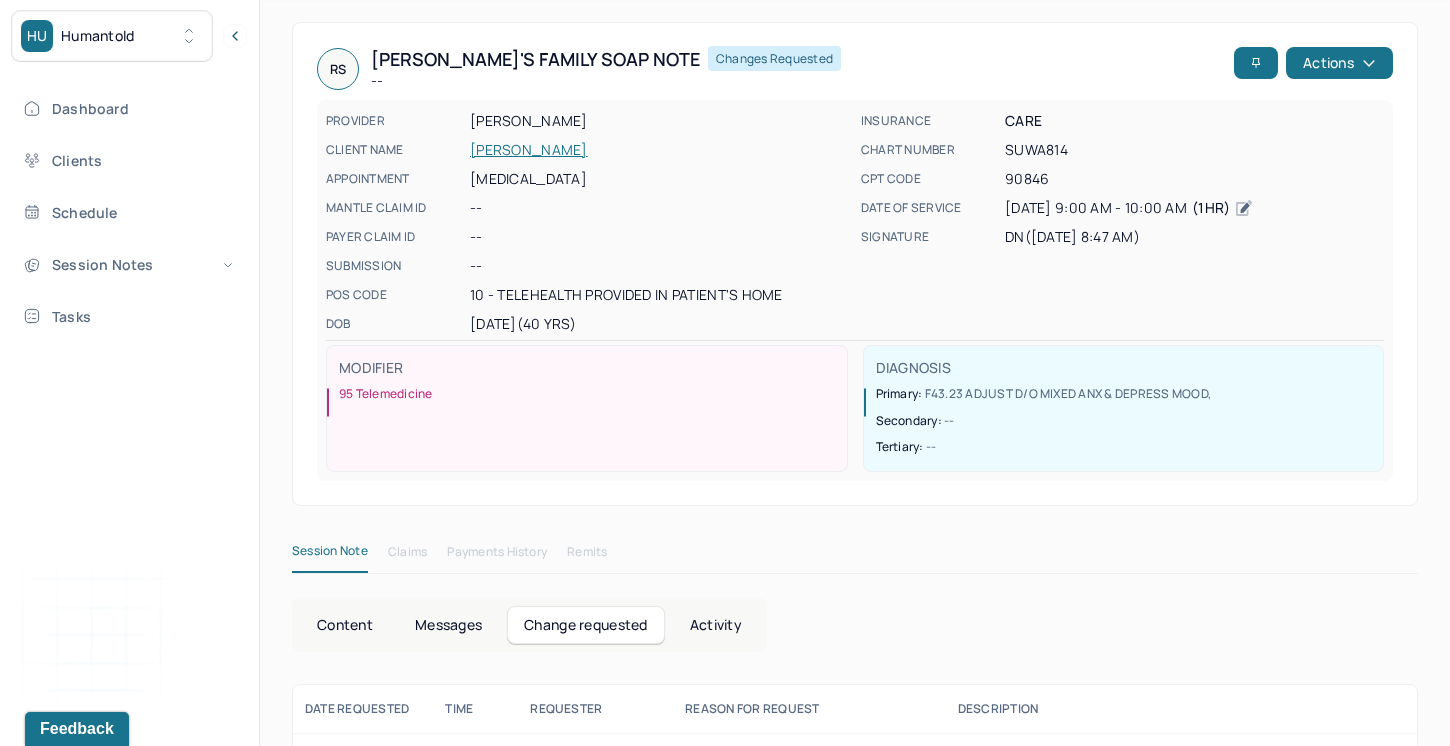scroll, scrollTop: 103, scrollLeft: 0, axis: vertical 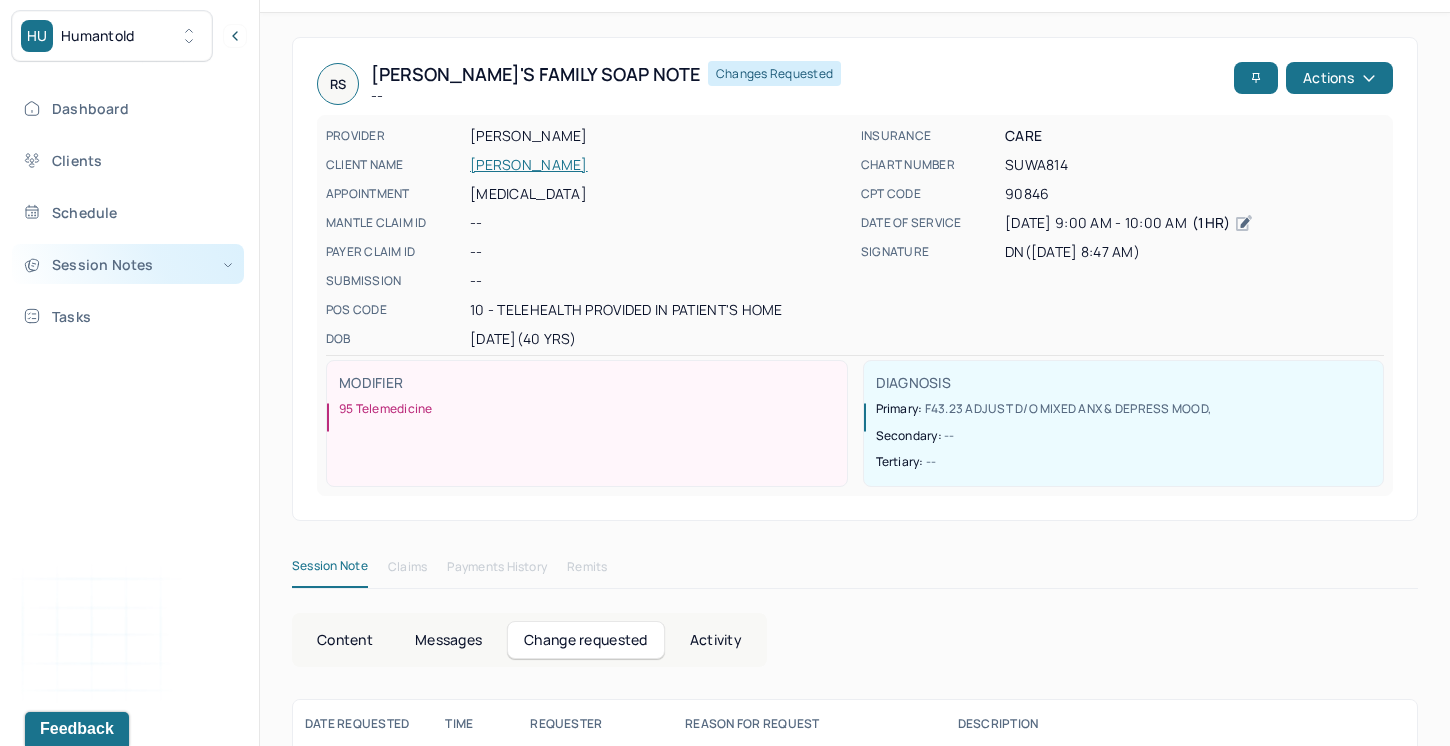 click on "Session Notes" at bounding box center [128, 264] 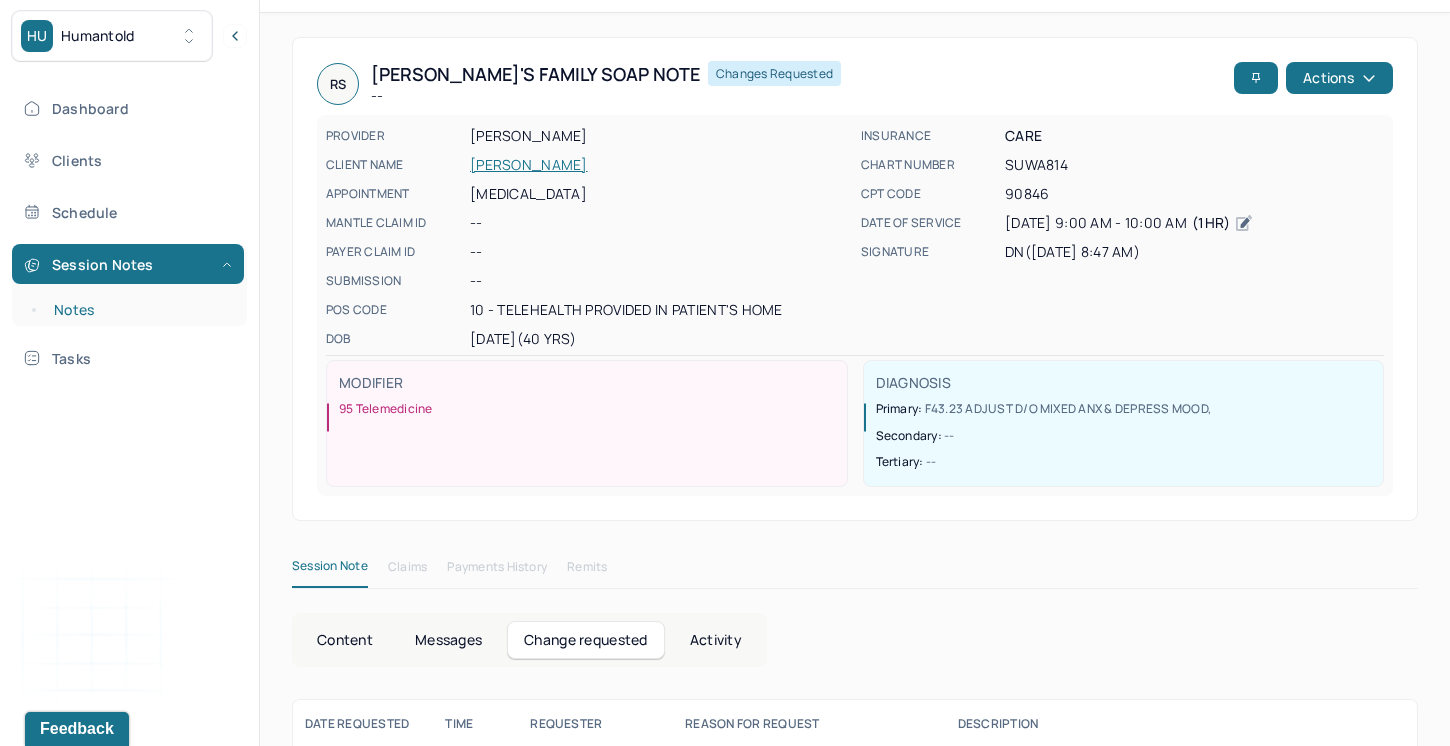 click on "Notes" at bounding box center (139, 310) 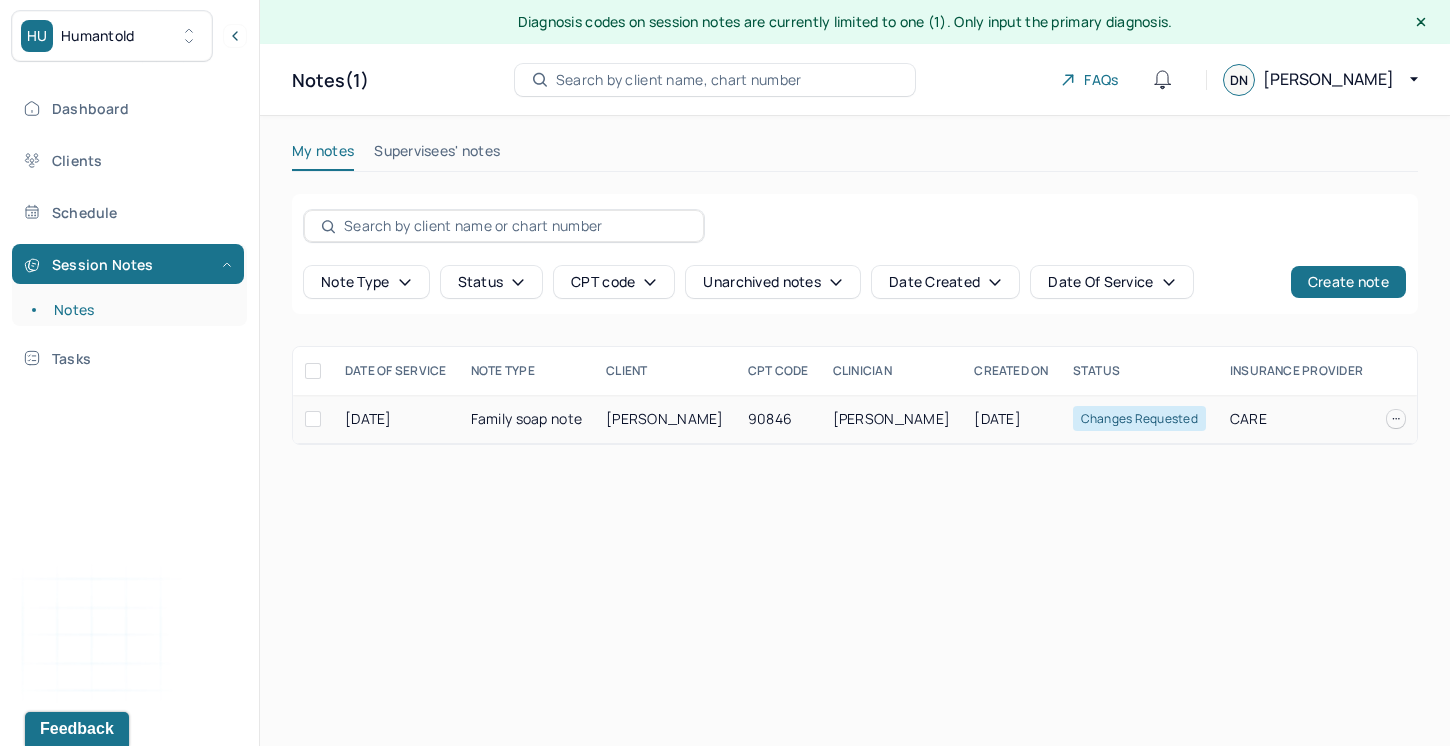 click on "Changes requested" at bounding box center (1139, 418) 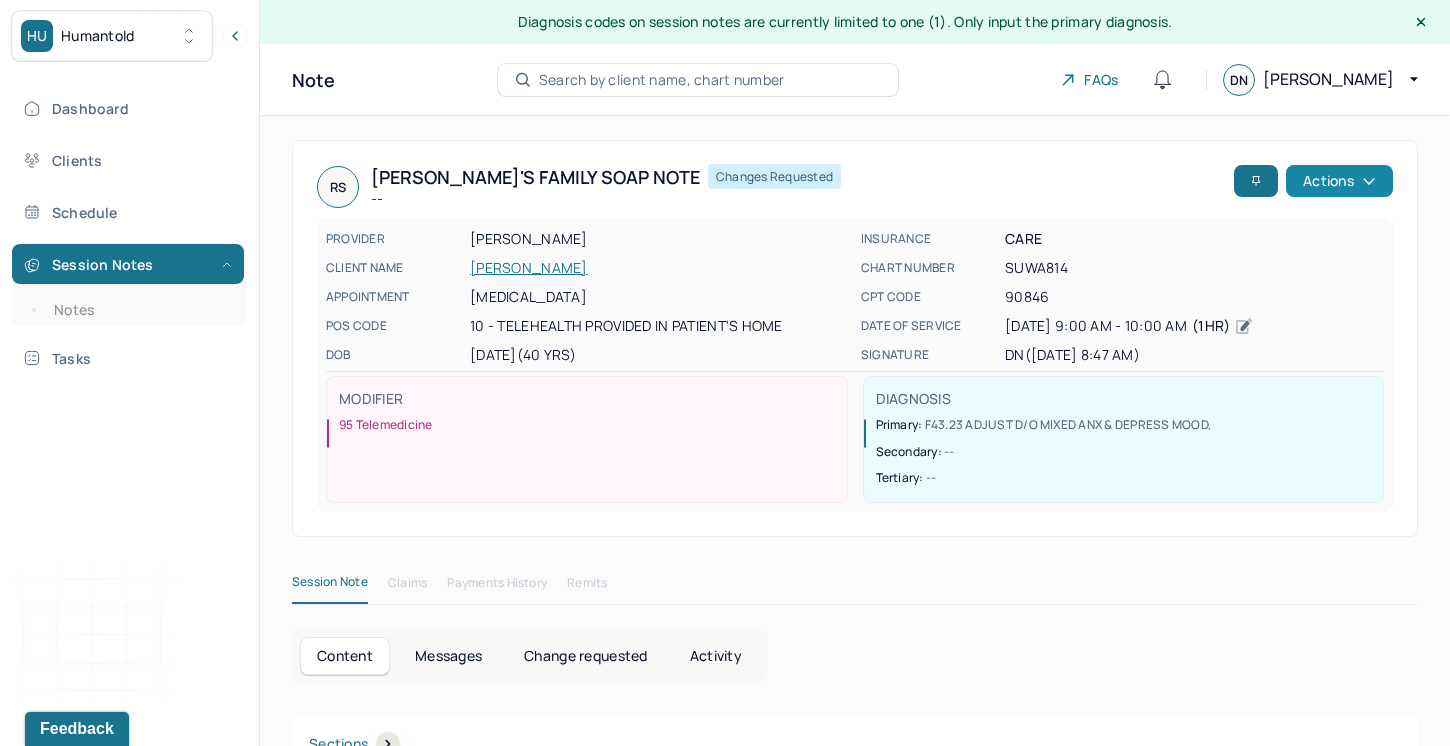 click on "Actions" at bounding box center [1339, 181] 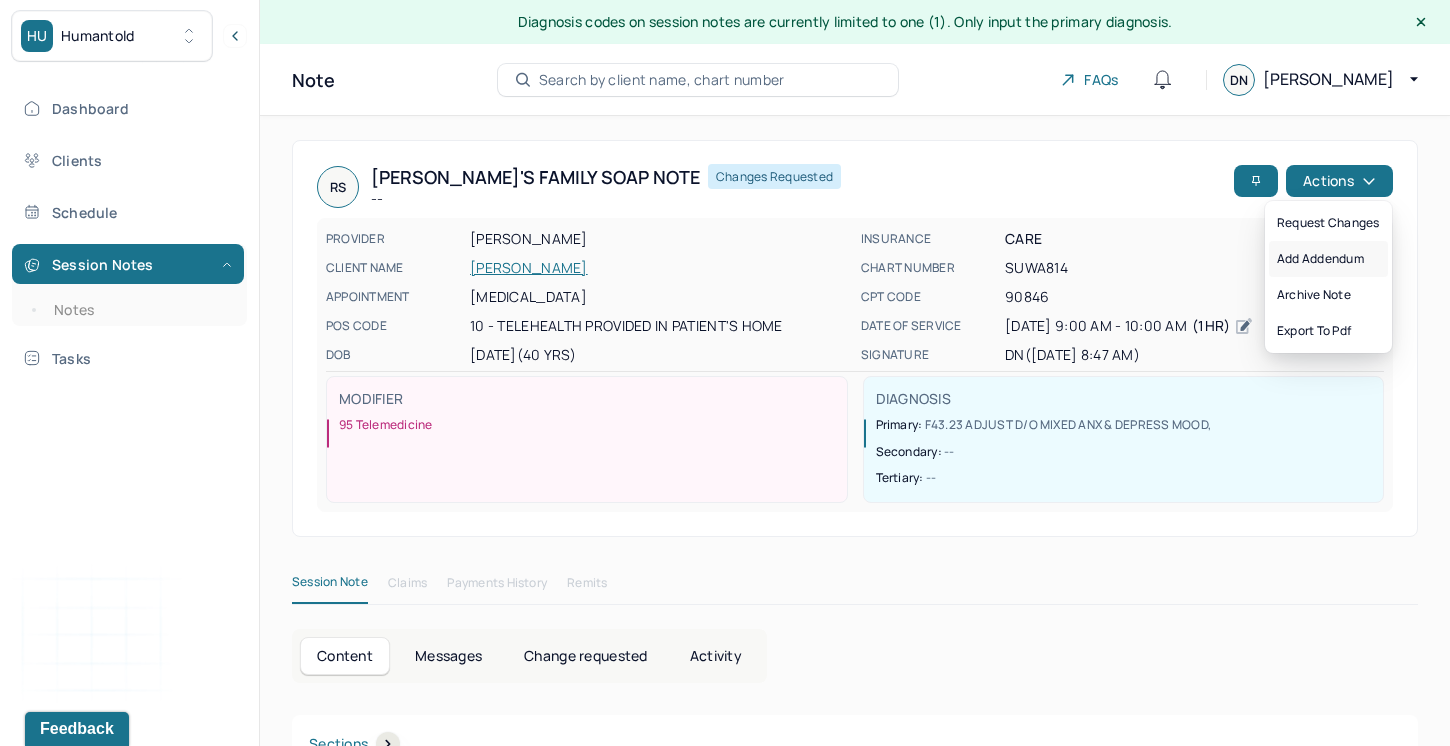 click on "Add addendum" at bounding box center [1328, 259] 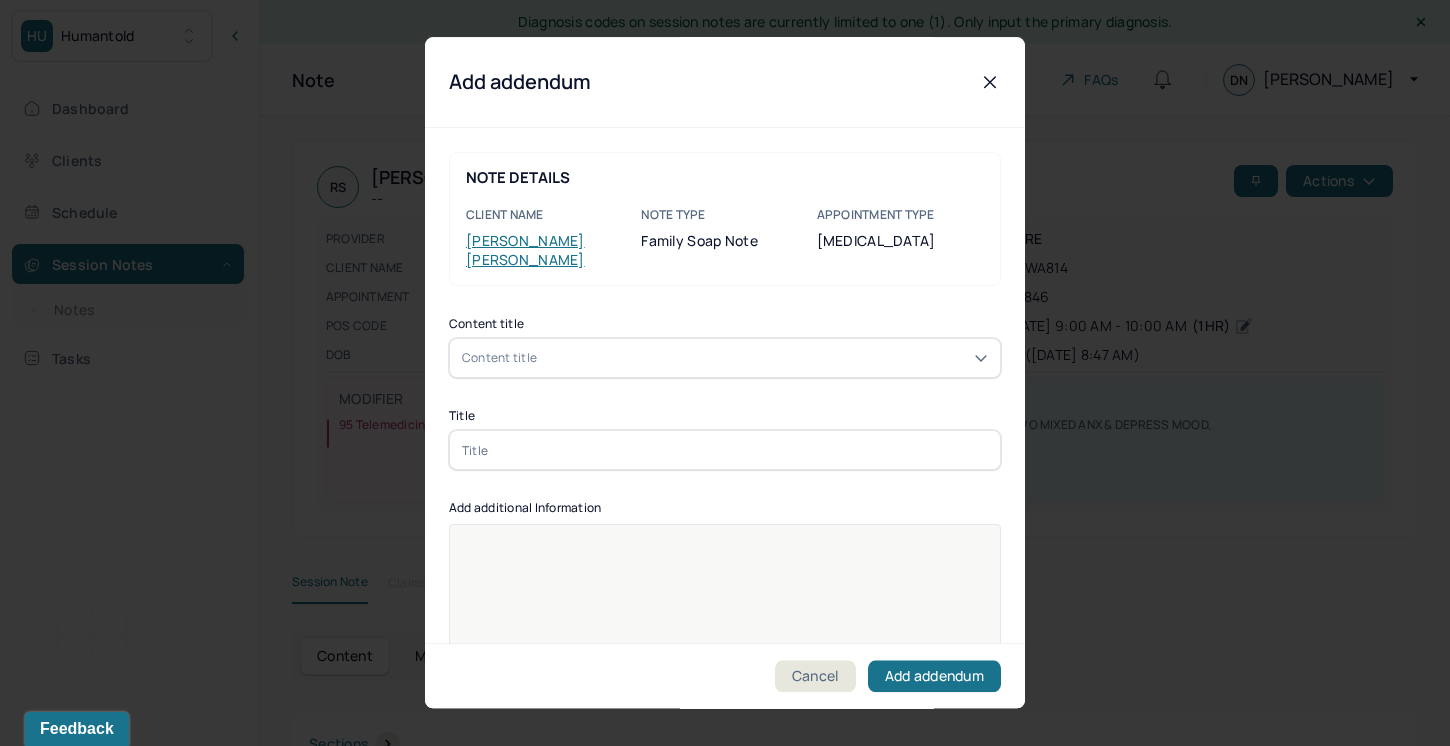 click on "Content title" at bounding box center [725, 358] 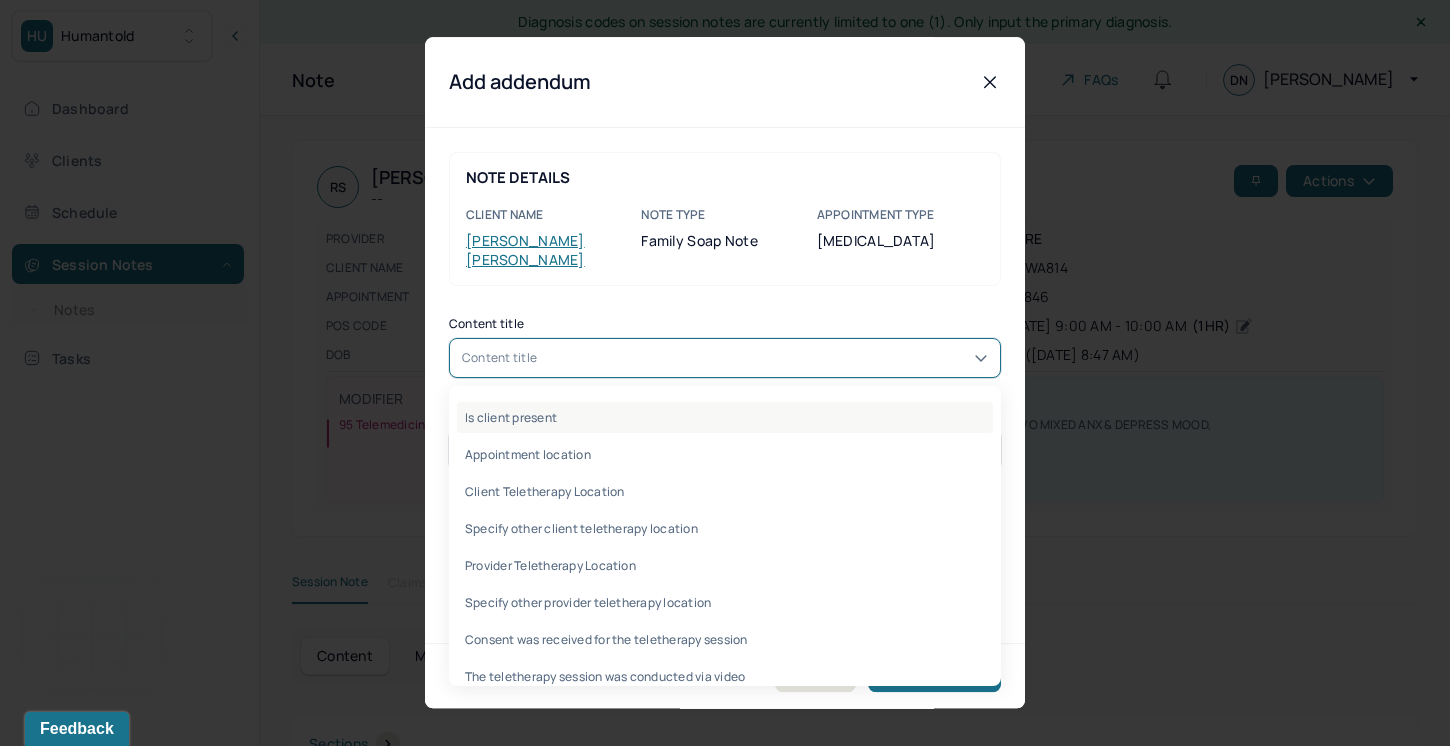 click on "Is client present" at bounding box center (725, 417) 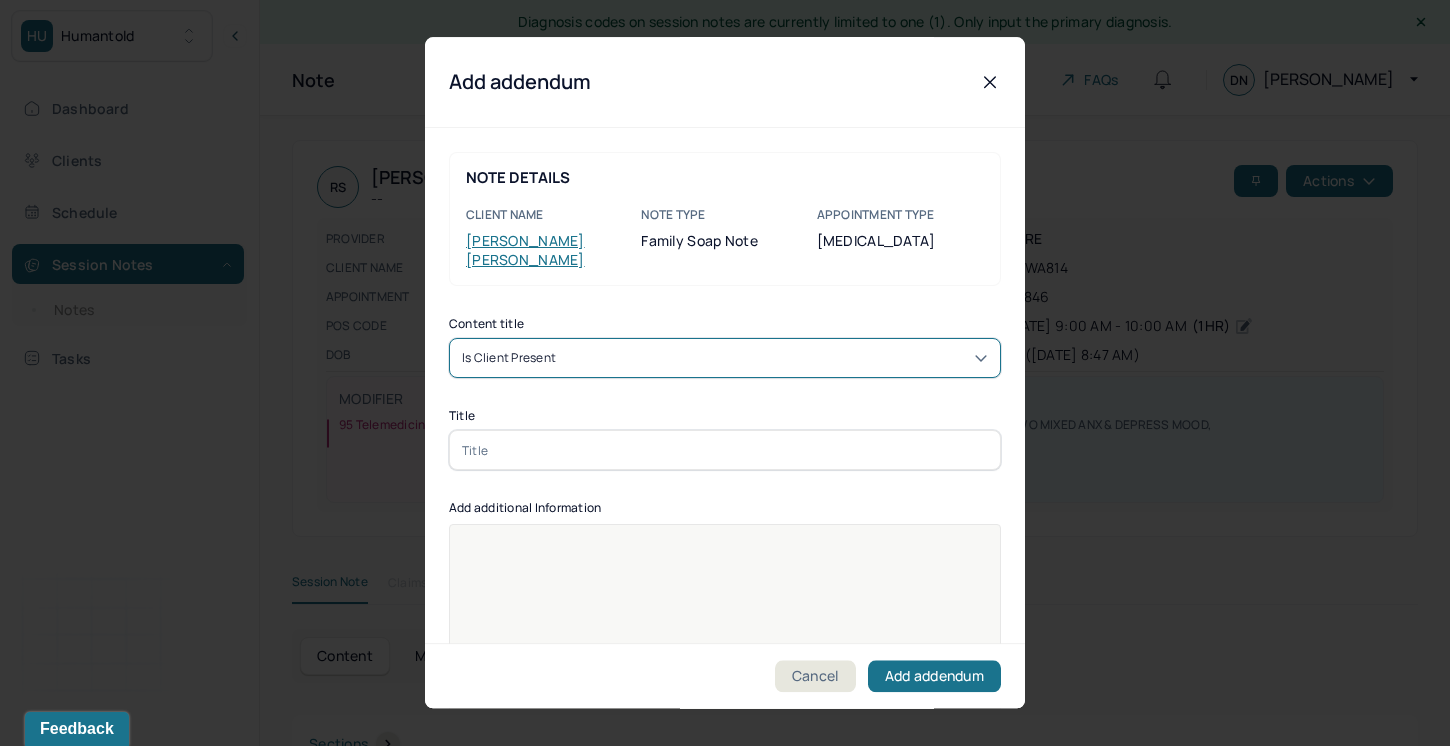 click at bounding box center [725, 450] 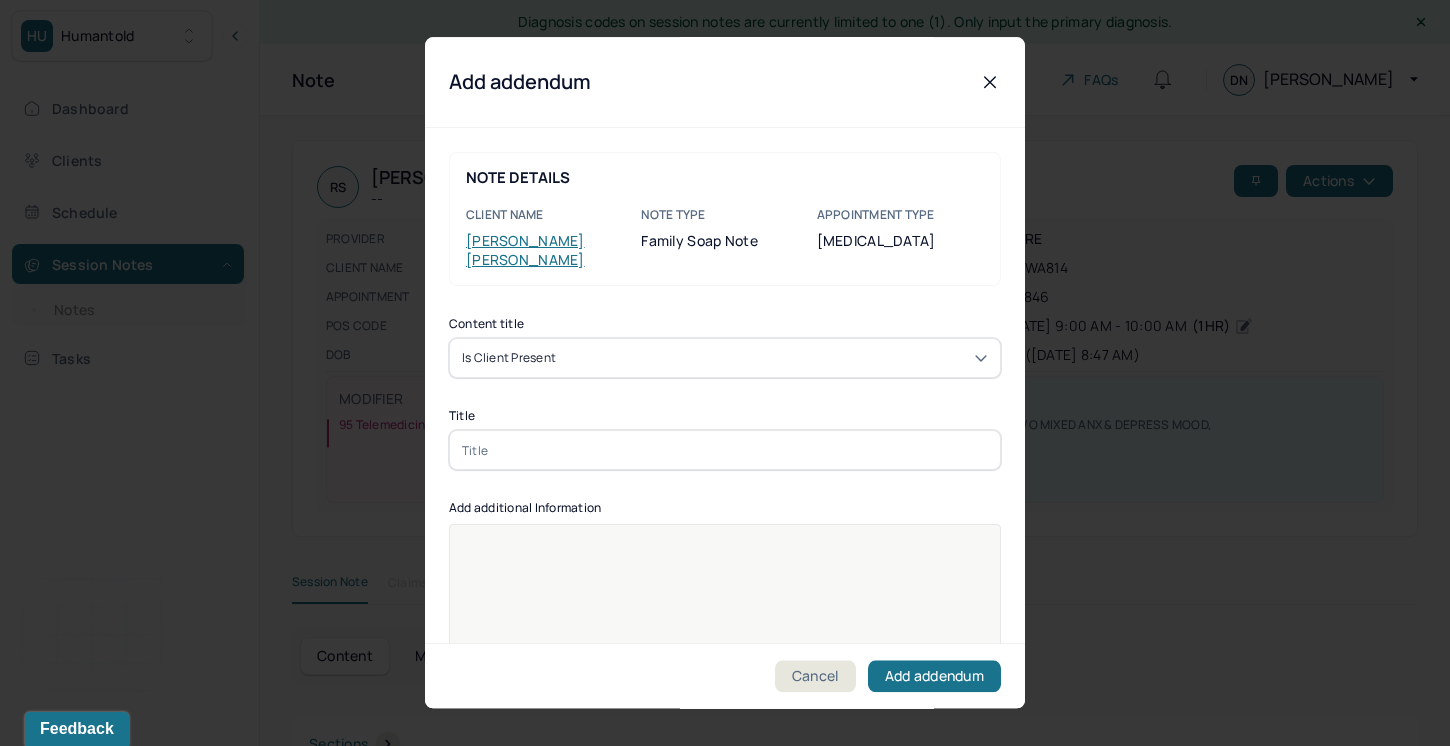 click at bounding box center [725, 450] 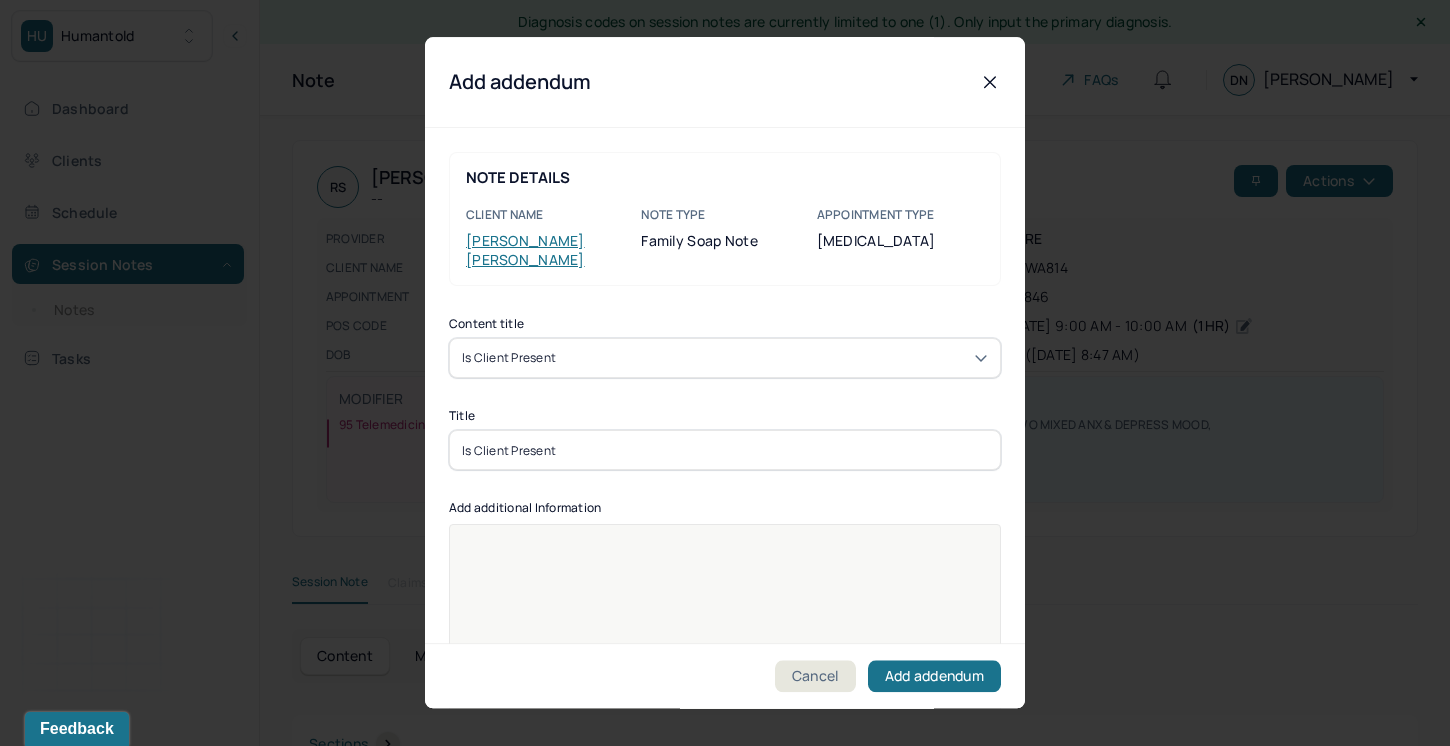 type on "Is Client Present" 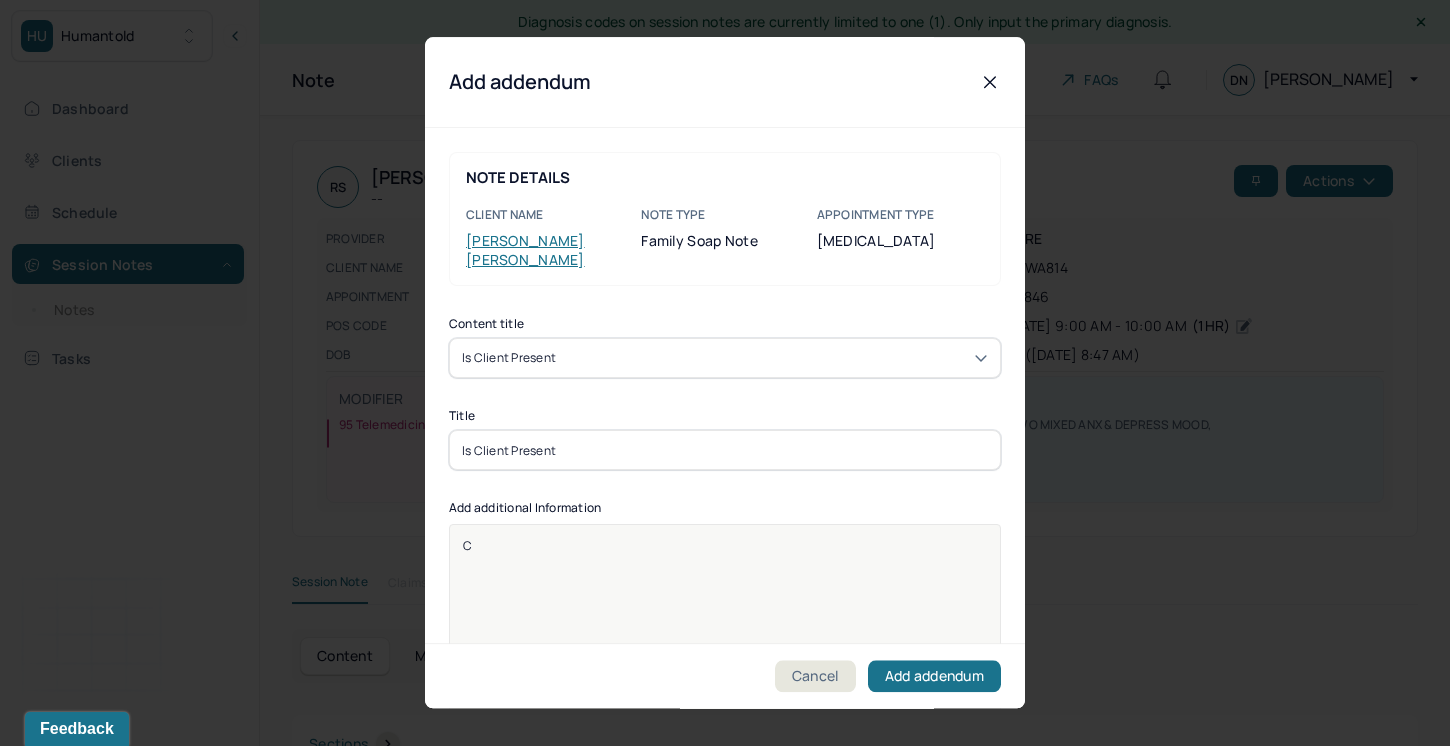 type 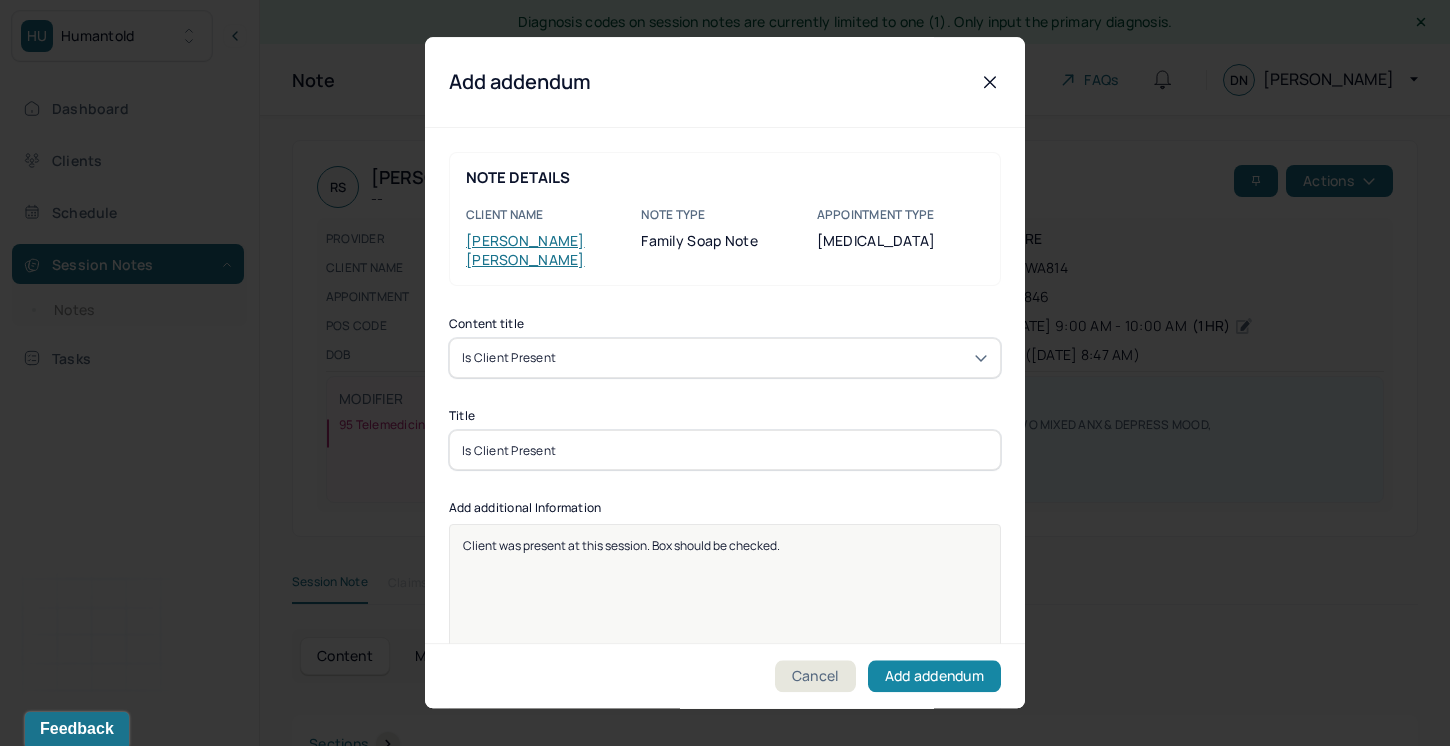 click on "Add addendum" at bounding box center (934, 677) 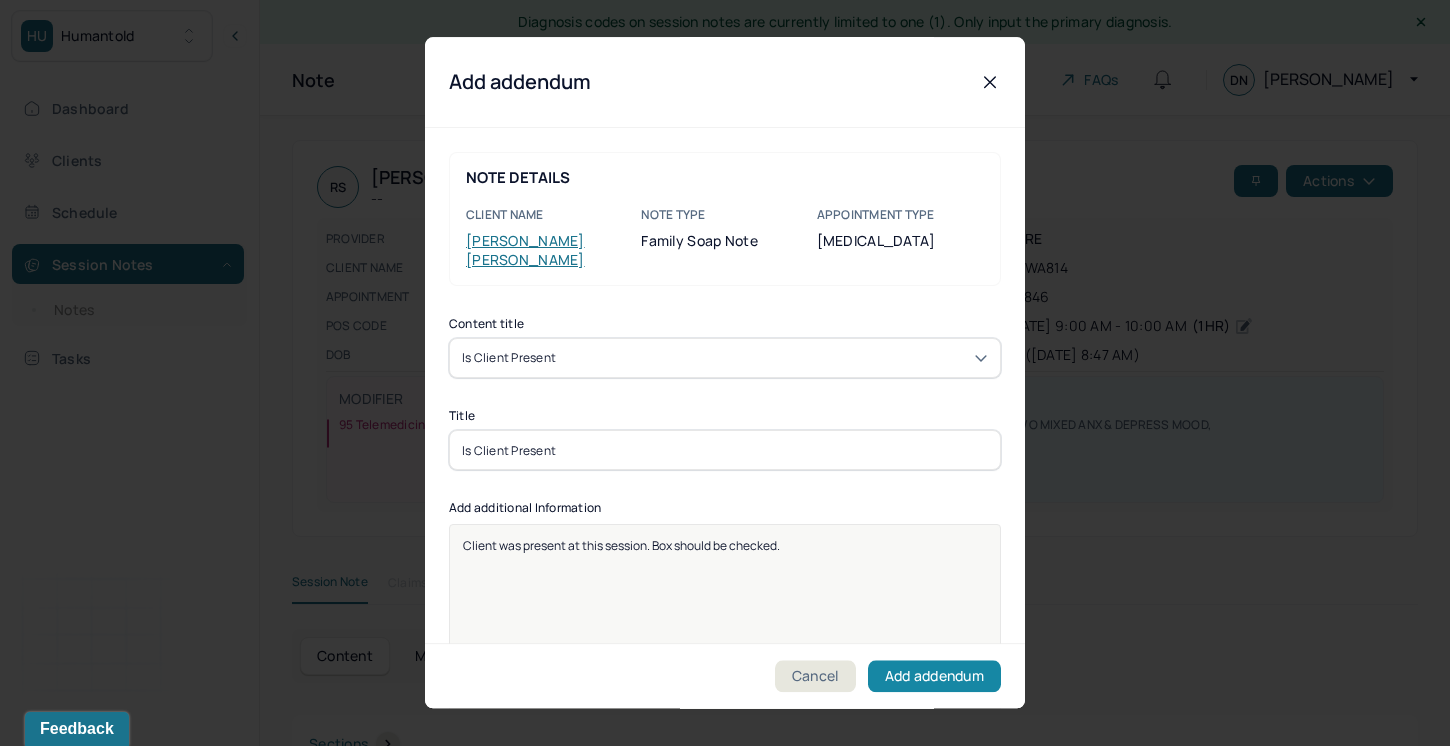 scroll, scrollTop: 265, scrollLeft: 0, axis: vertical 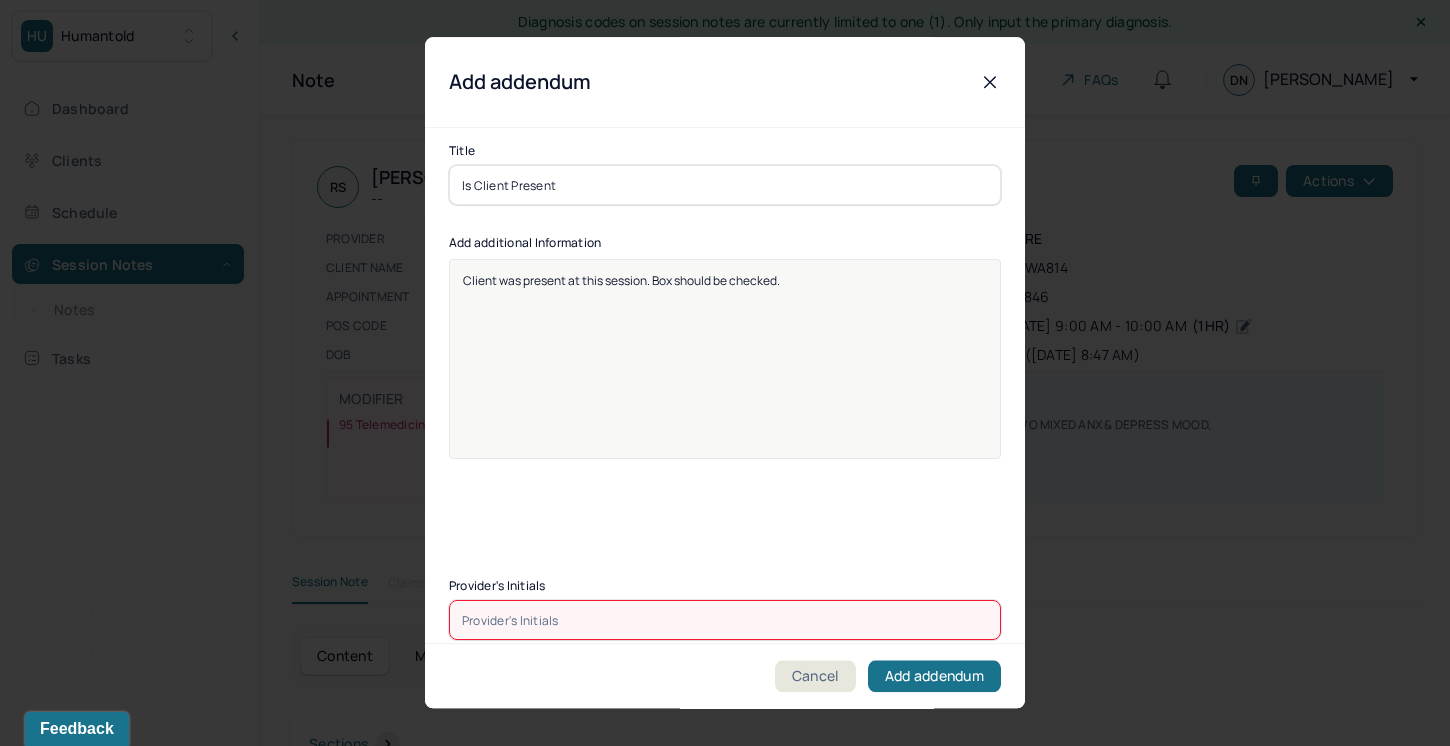 click at bounding box center (725, 620) 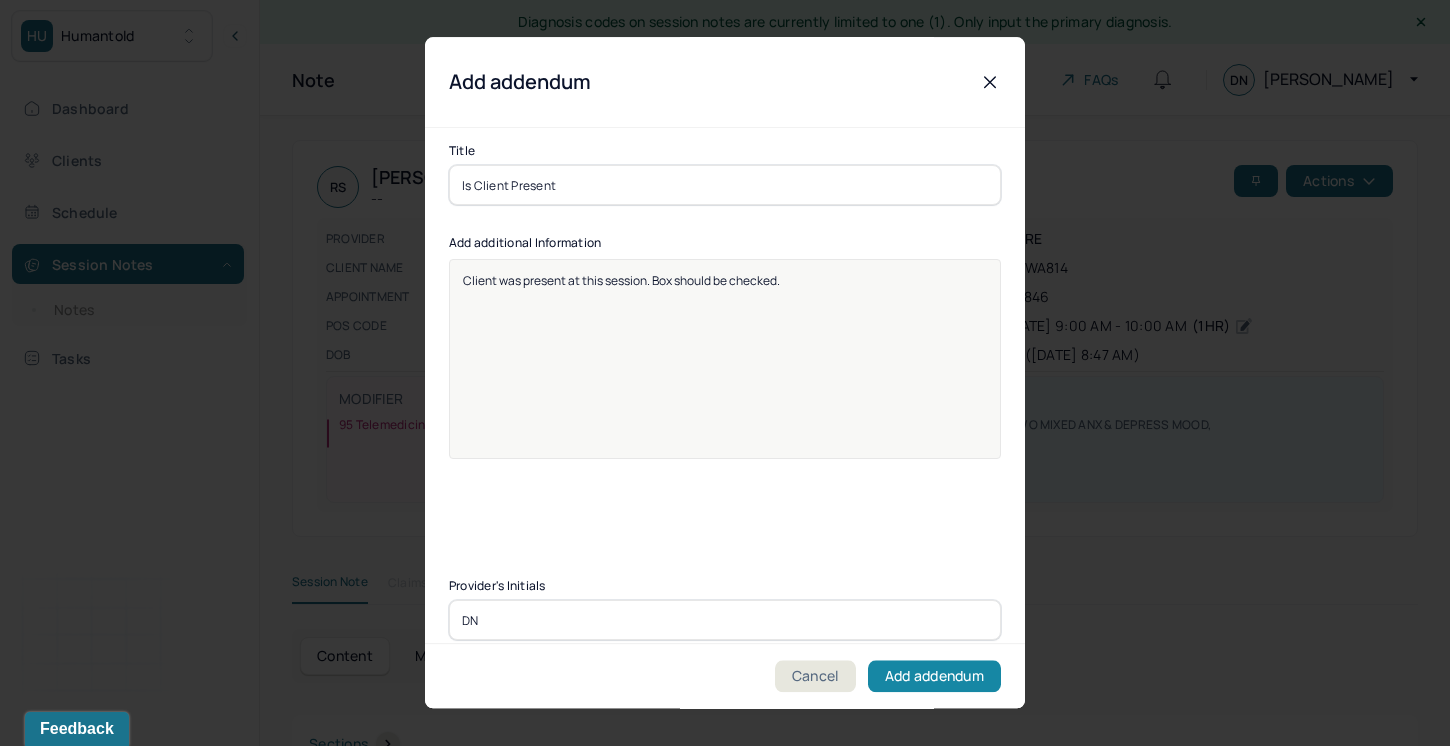 type on "DN" 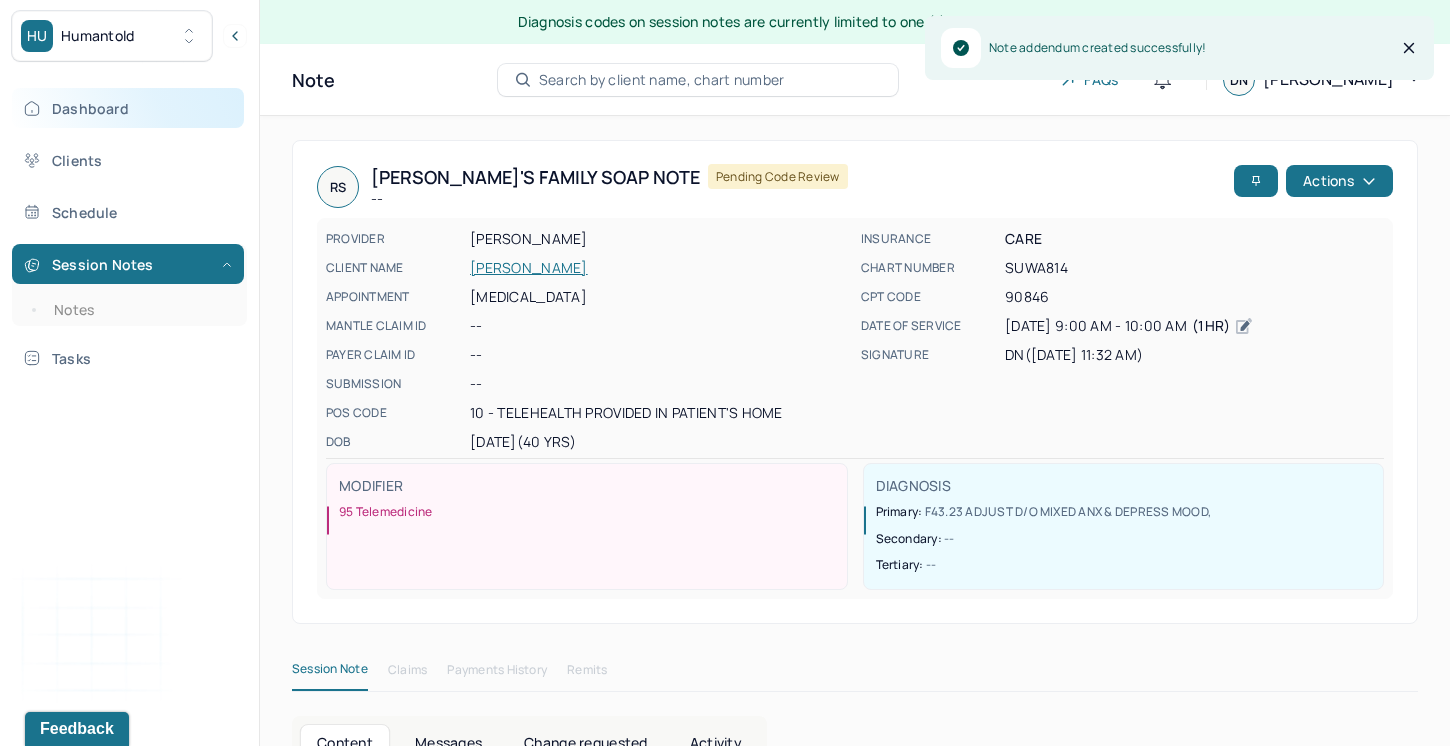 click on "Dashboard" at bounding box center [128, 108] 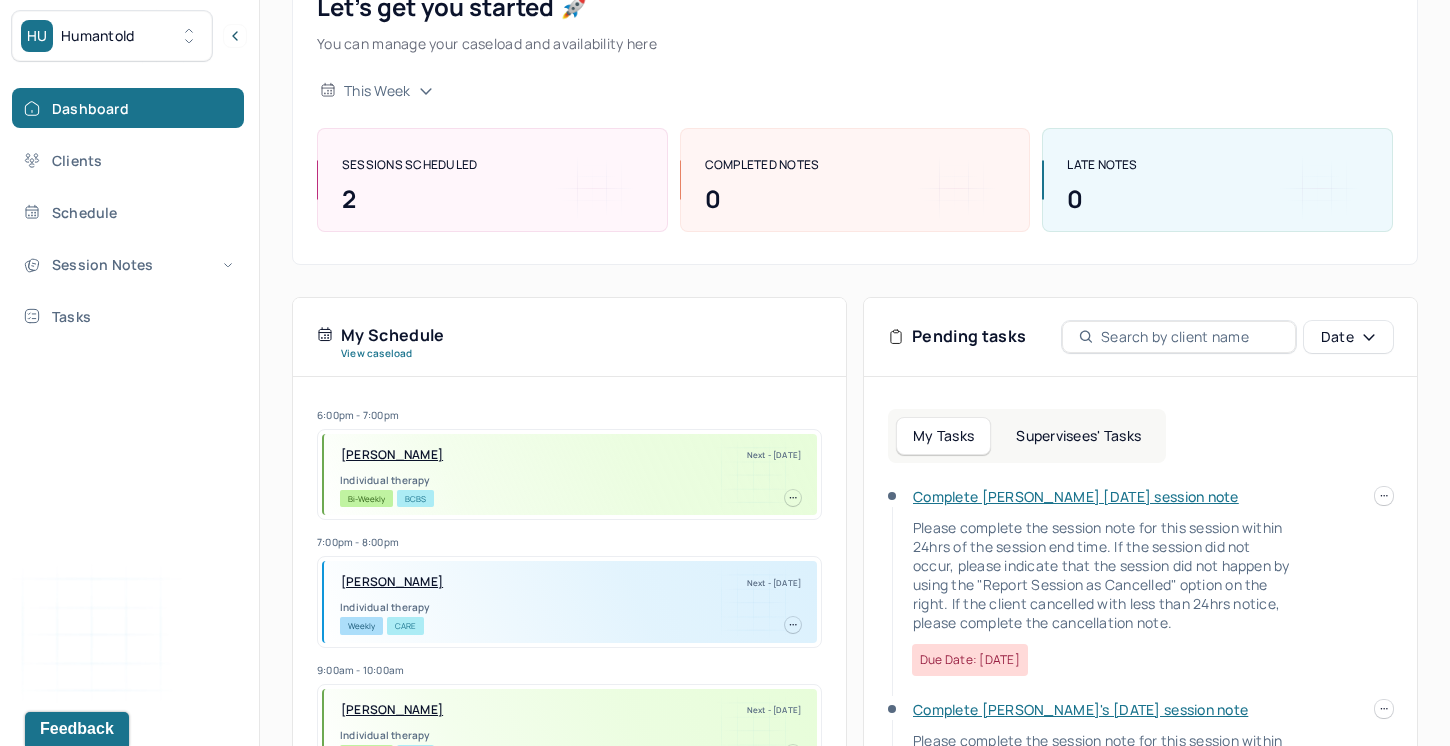 scroll, scrollTop: 463, scrollLeft: 0, axis: vertical 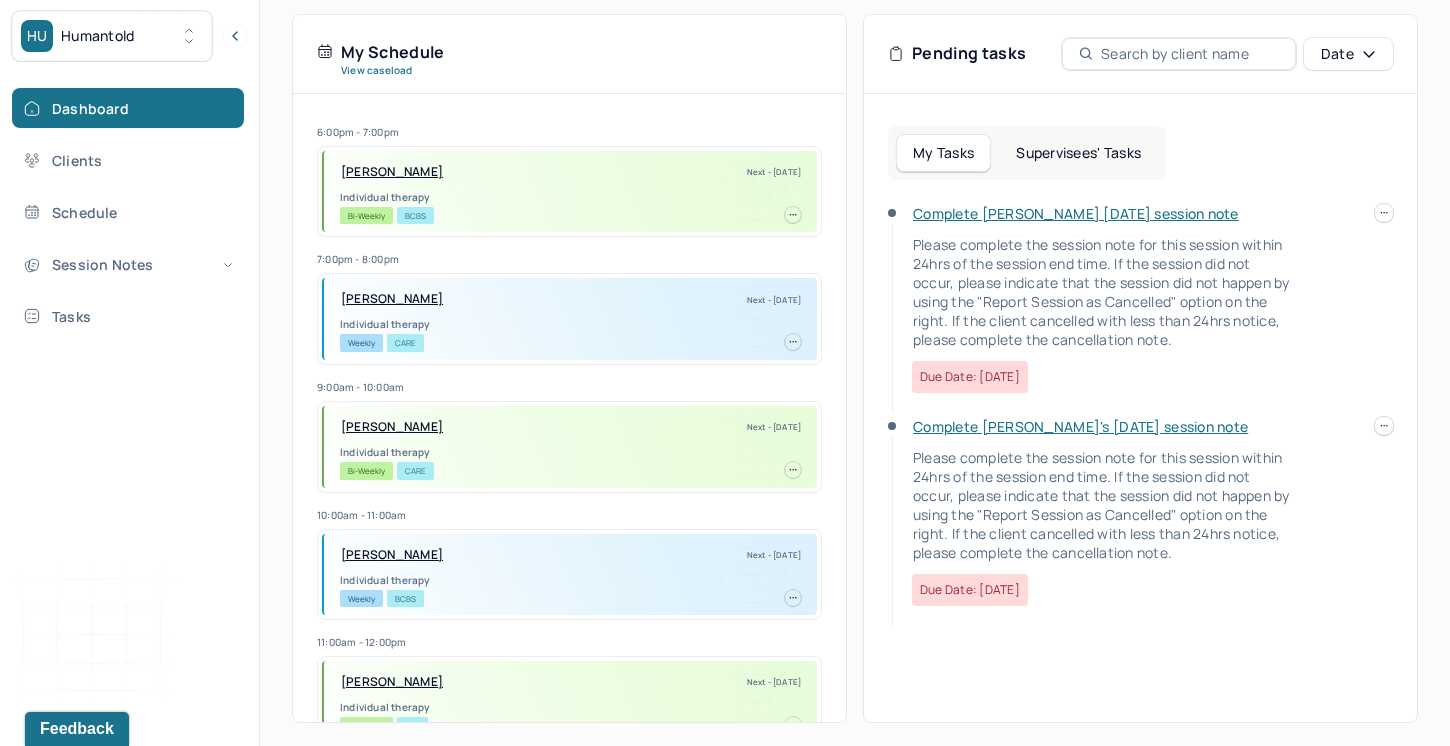 click at bounding box center [793, 342] 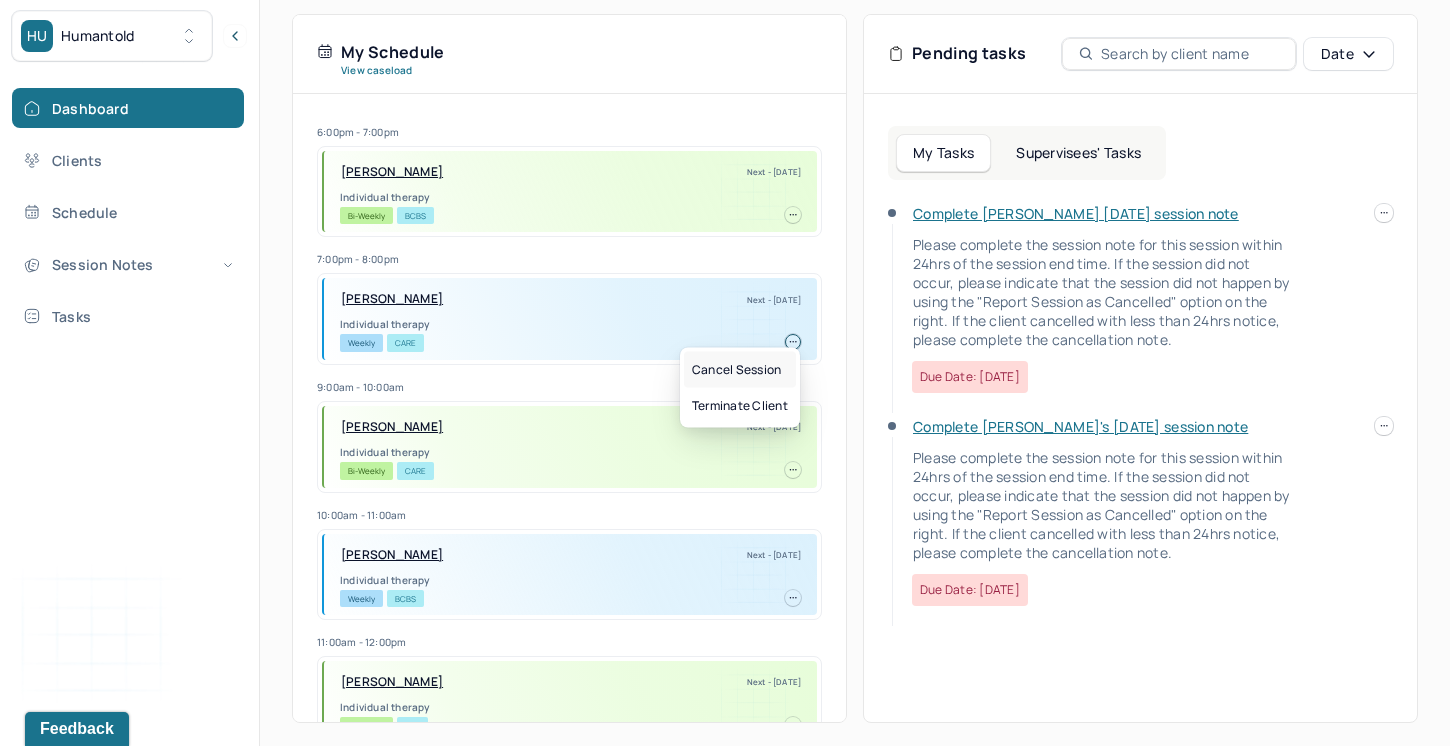 click on "Cancel session" at bounding box center (740, 370) 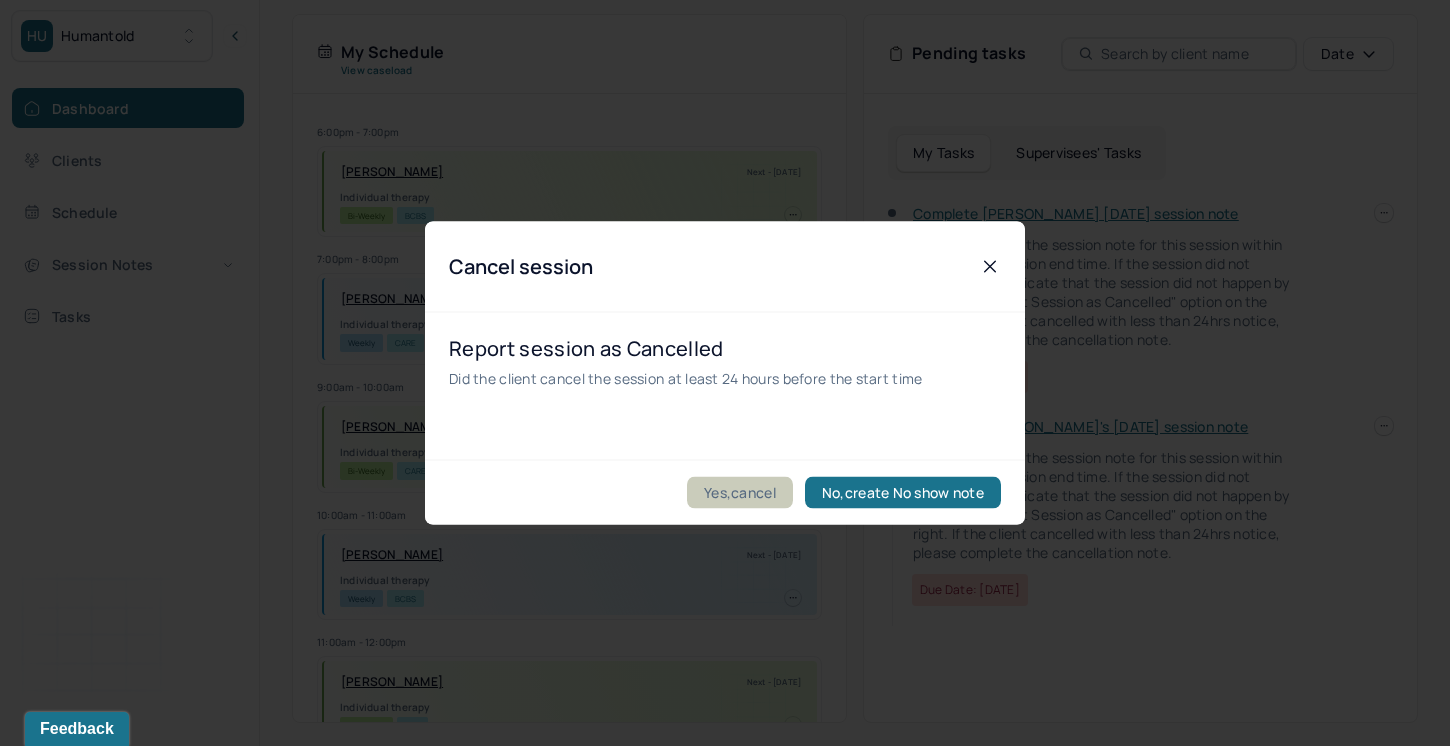 click on "Yes,cancel" at bounding box center [740, 493] 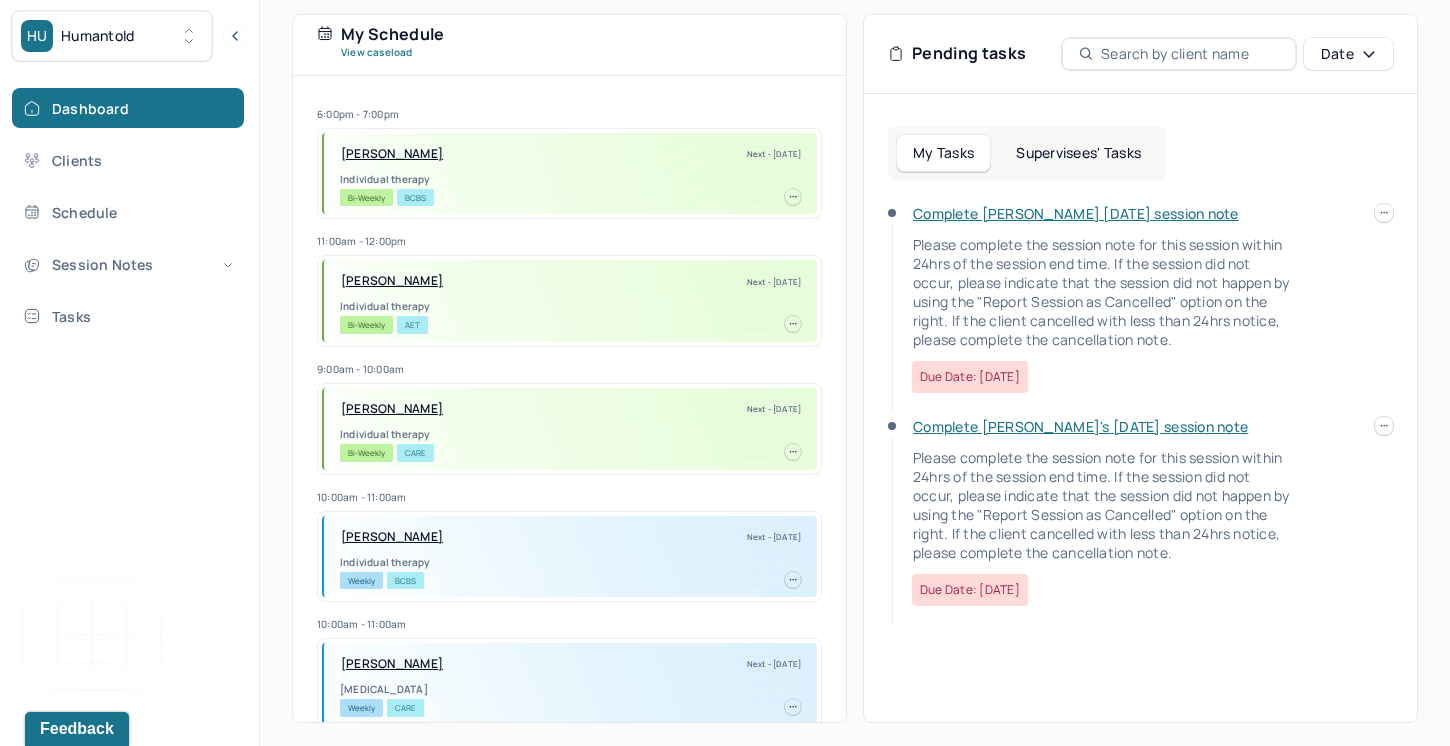 scroll, scrollTop: 0, scrollLeft: 0, axis: both 